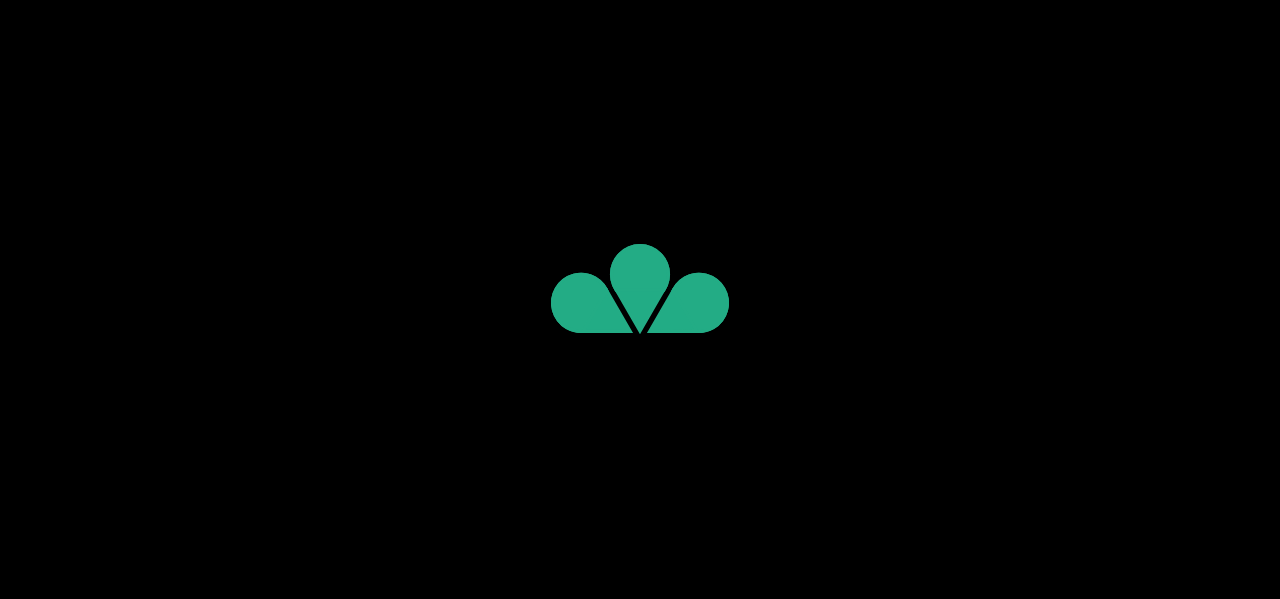 scroll, scrollTop: 0, scrollLeft: 0, axis: both 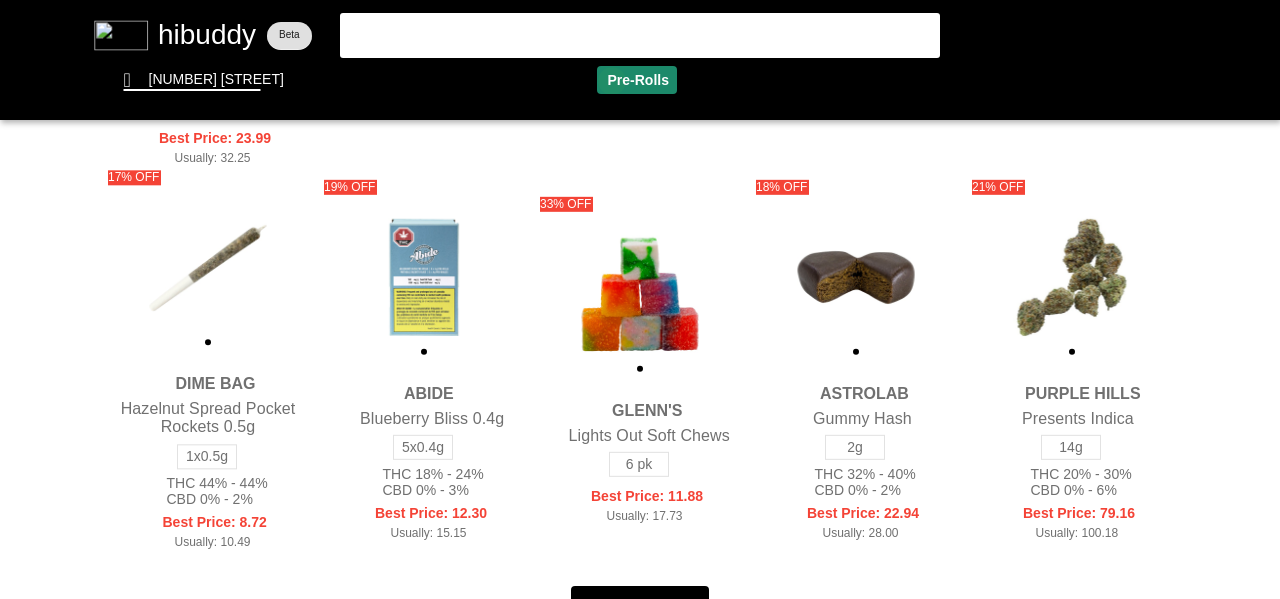 click at bounding box center (640, 299) 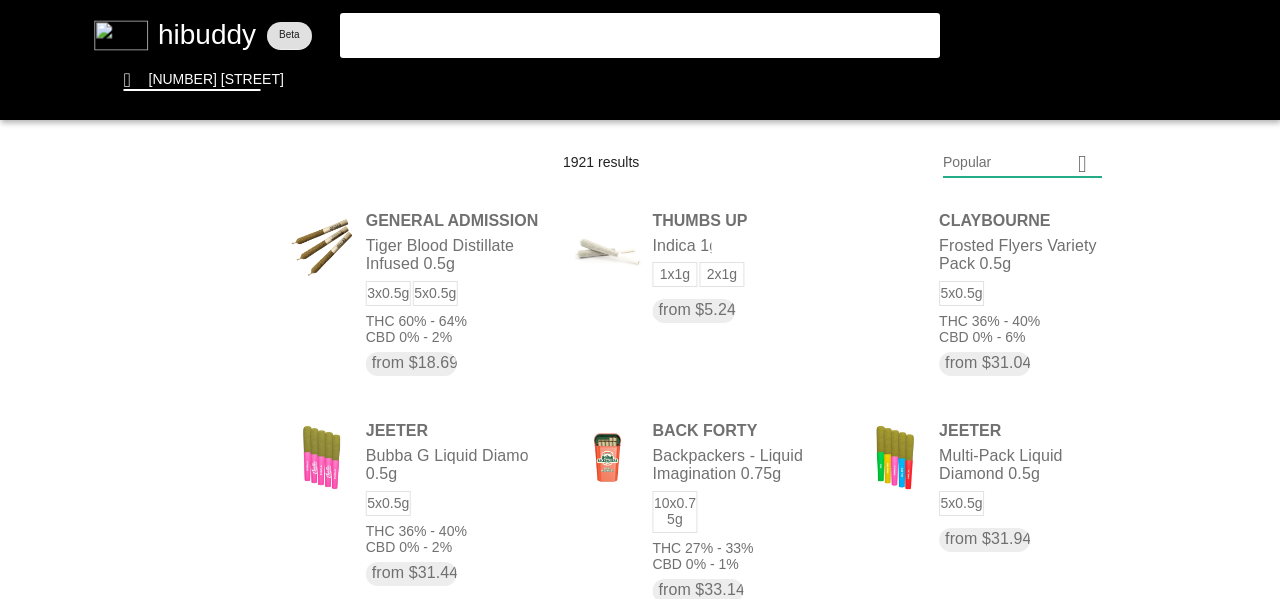 click at bounding box center (640, 299) 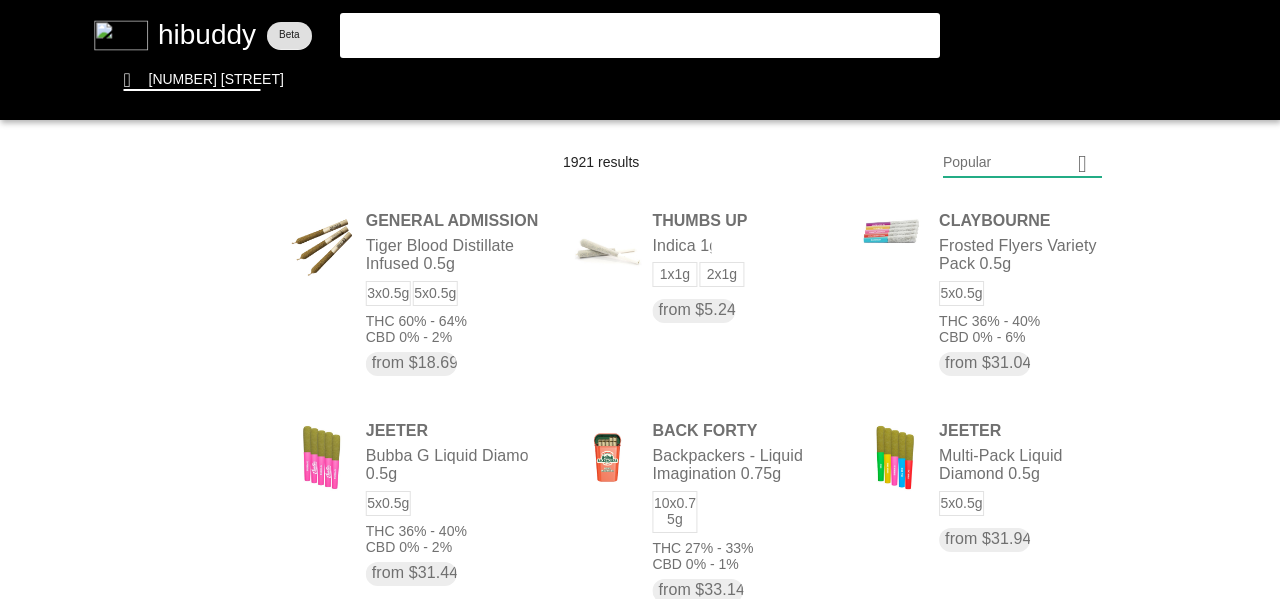 click at bounding box center [640, 299] 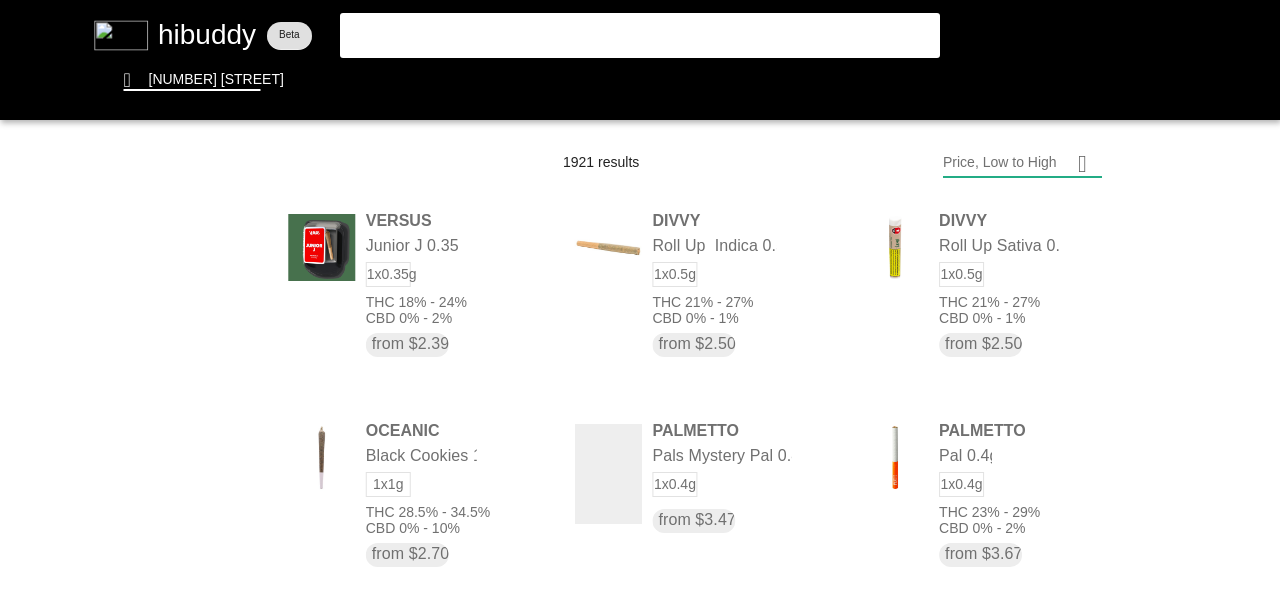 click at bounding box center [640, 299] 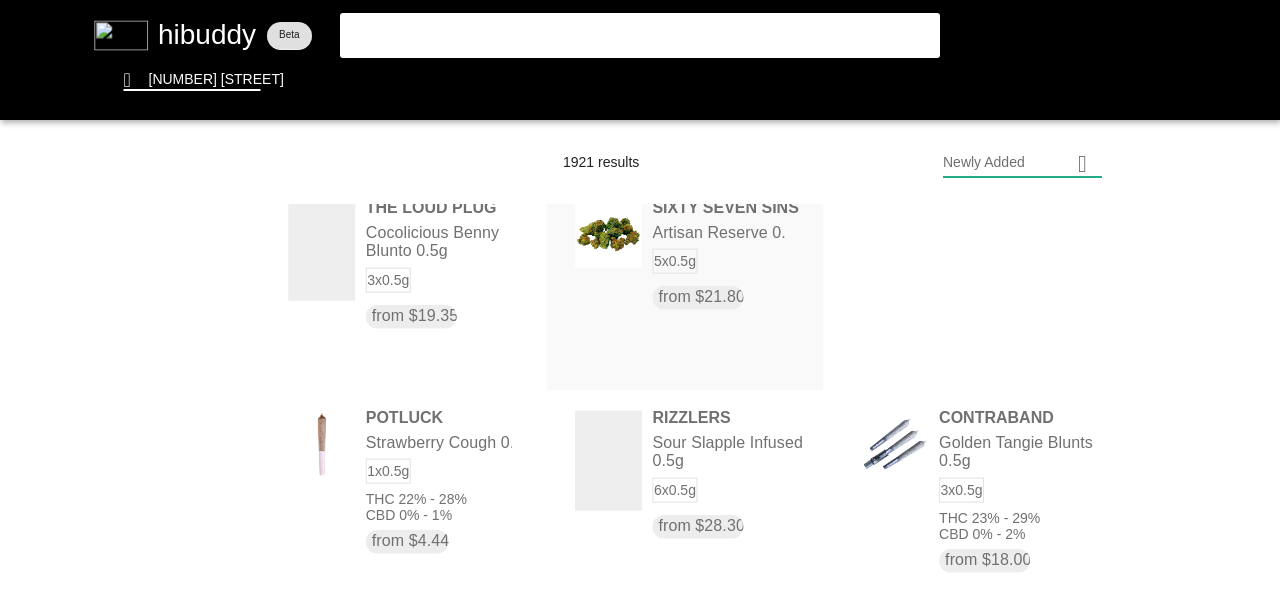 click at bounding box center (640, 299) 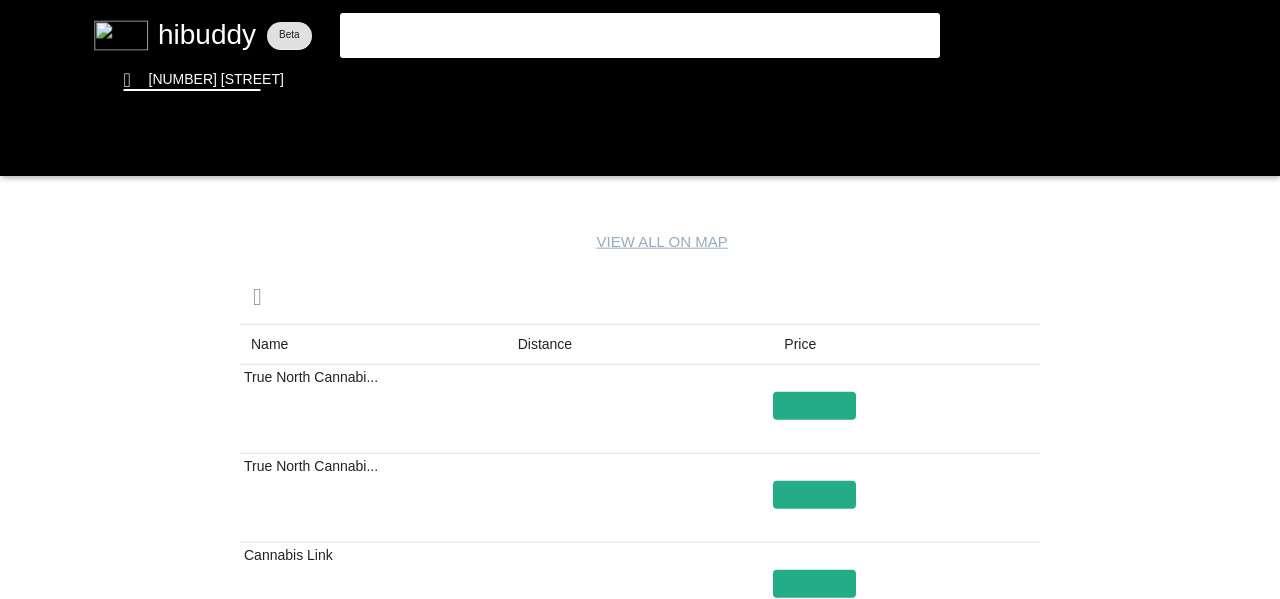 click at bounding box center [640, 299] 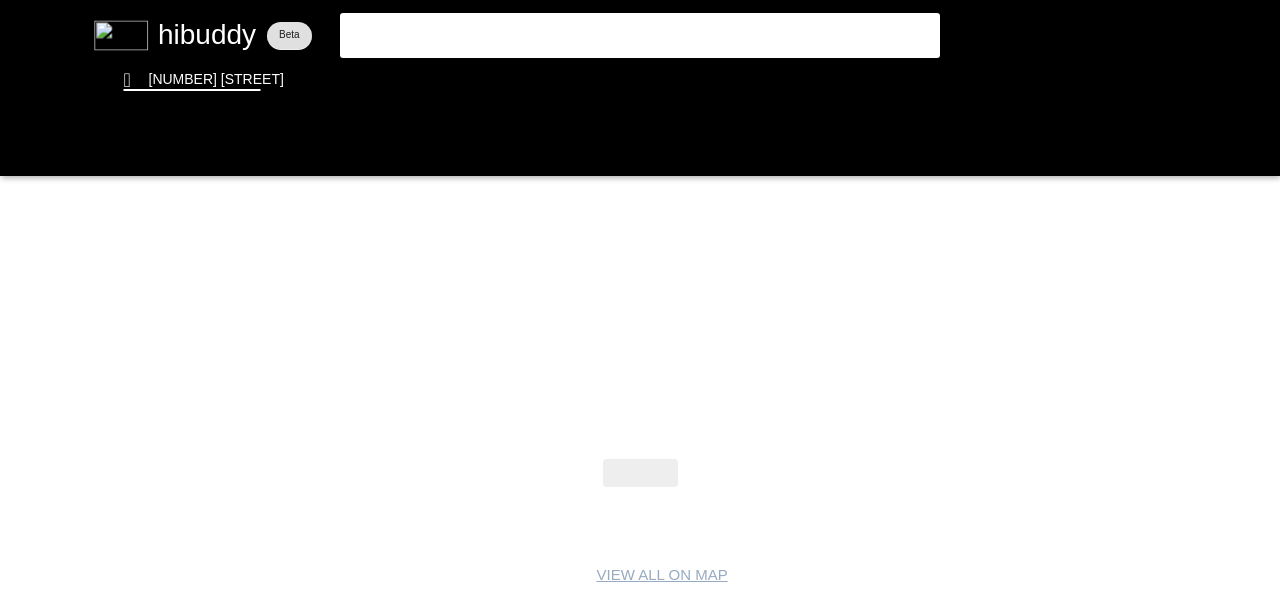 click at bounding box center [640, 299] 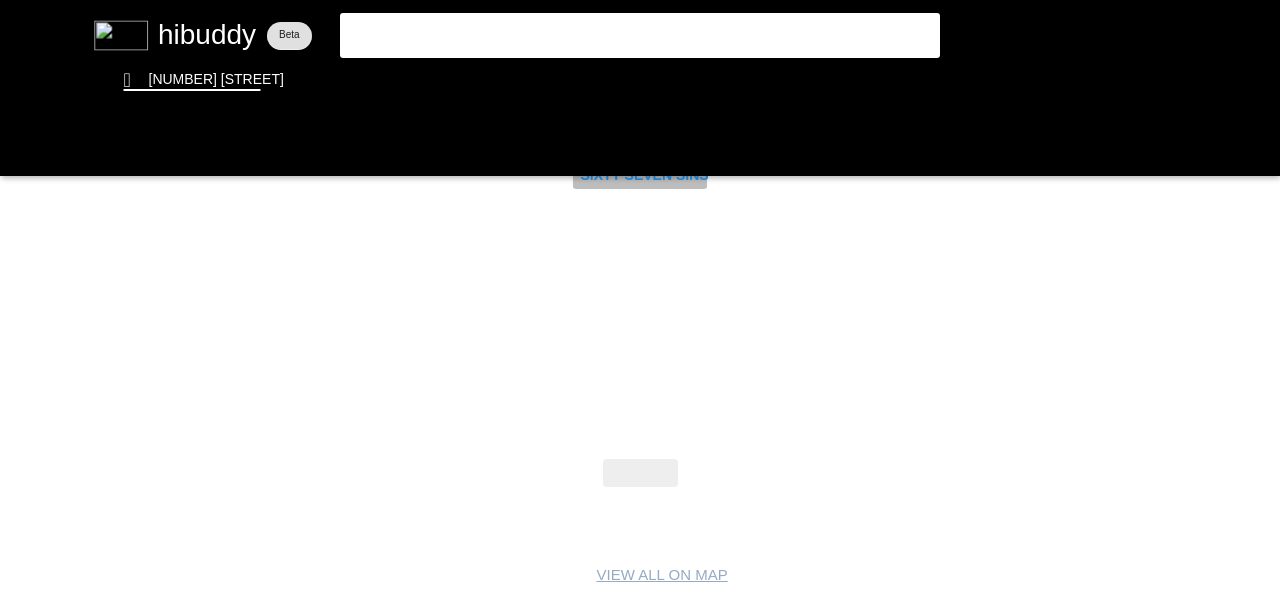 click at bounding box center [640, 299] 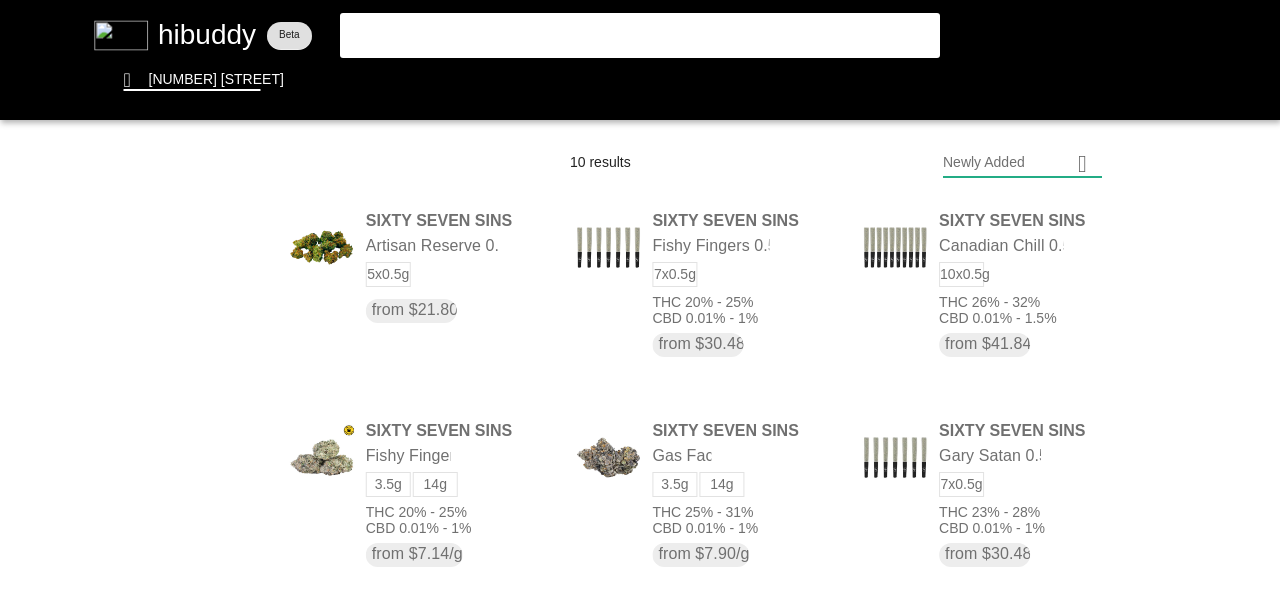 click at bounding box center (640, 299) 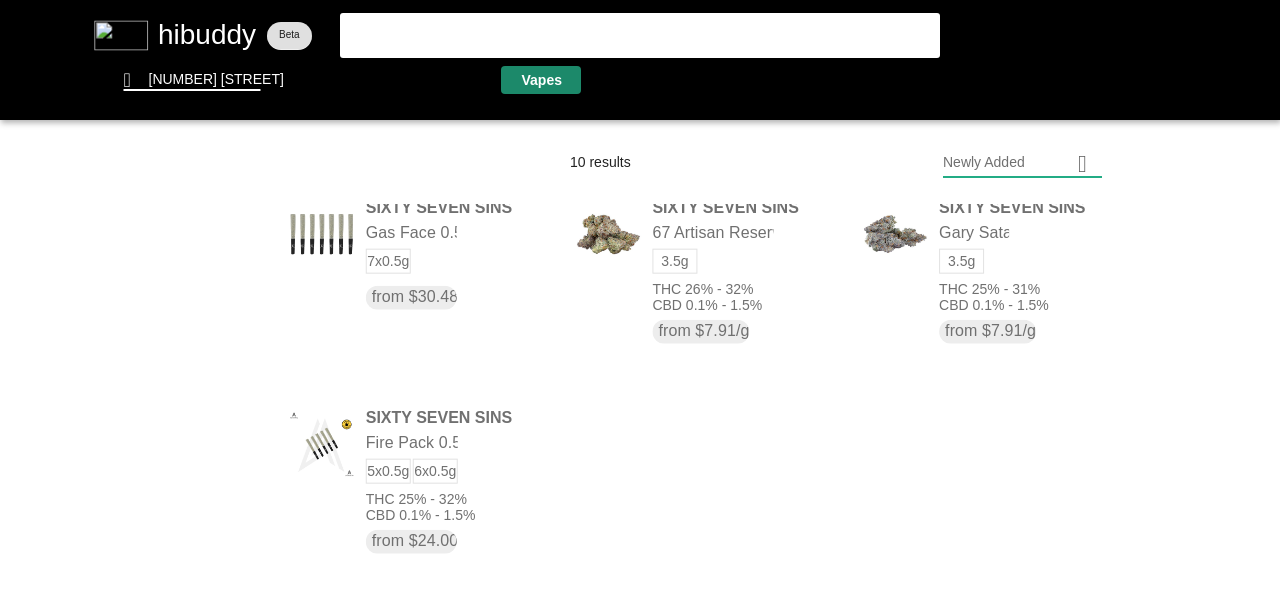 click at bounding box center (640, 299) 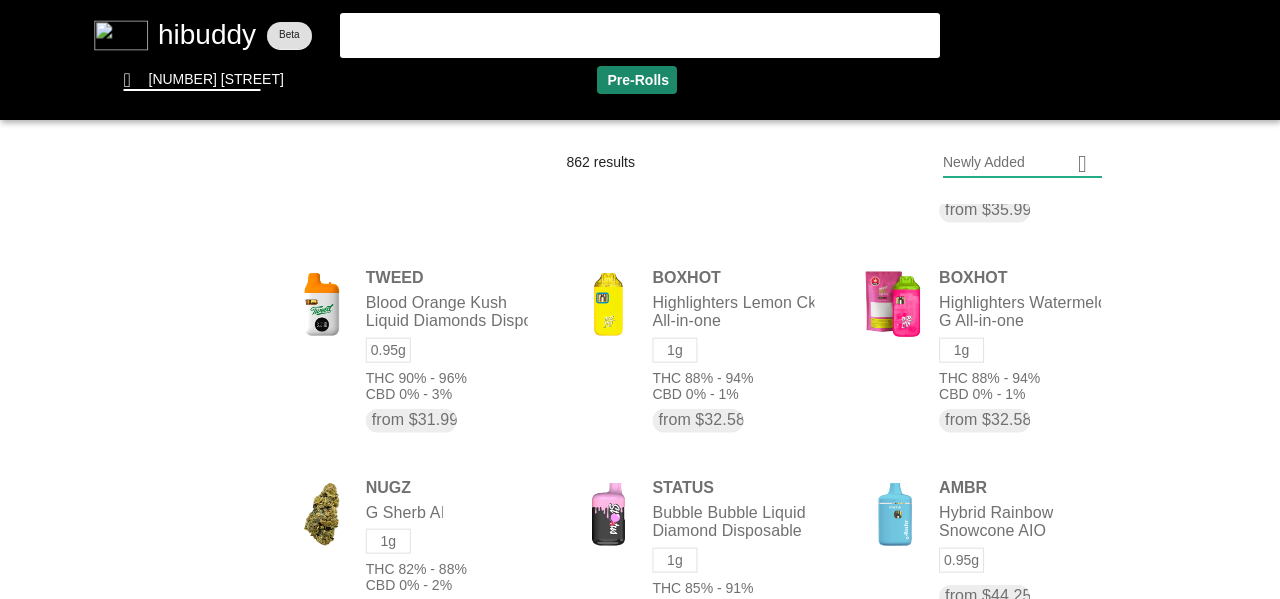 click at bounding box center [640, 299] 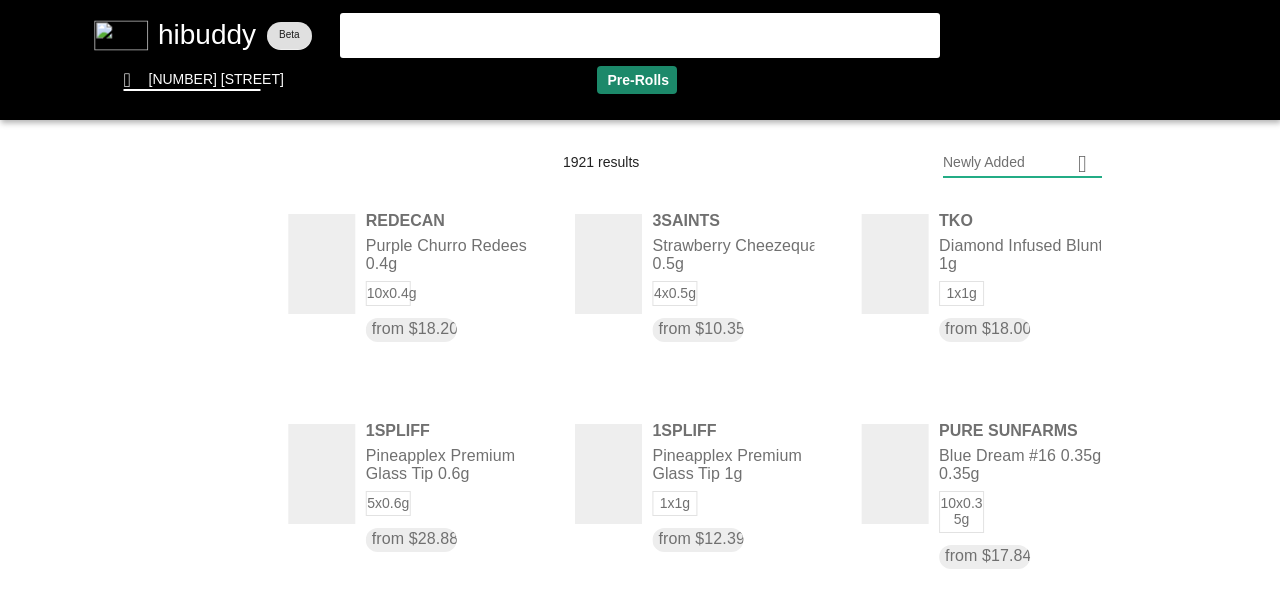 click at bounding box center [640, 299] 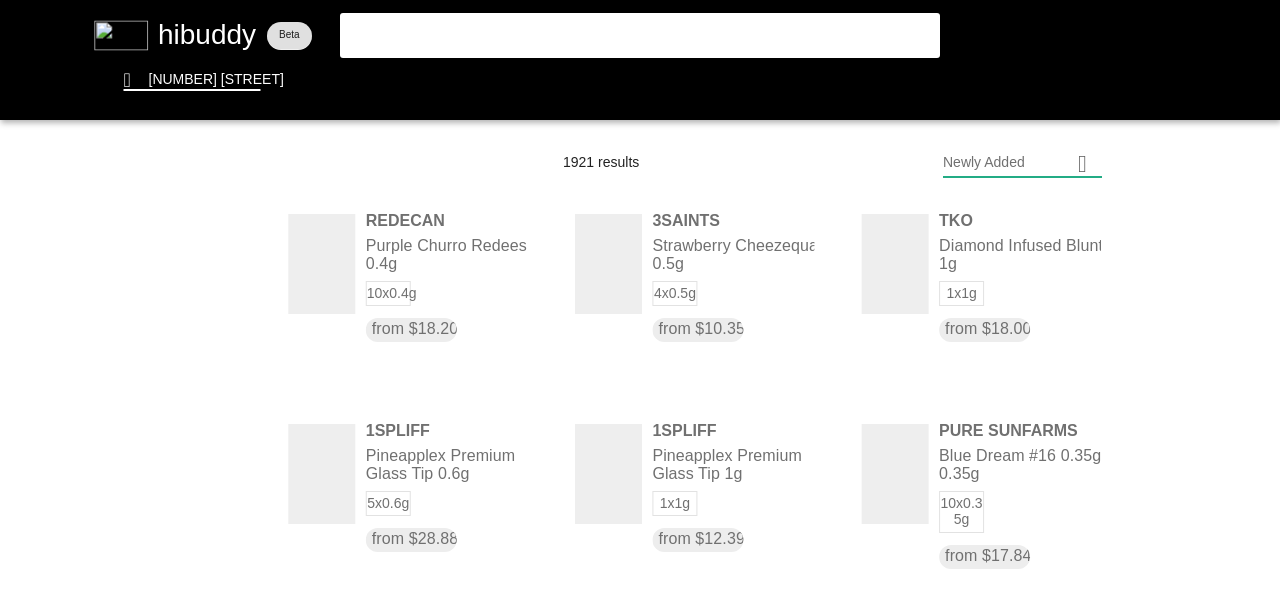 click at bounding box center [640, 299] 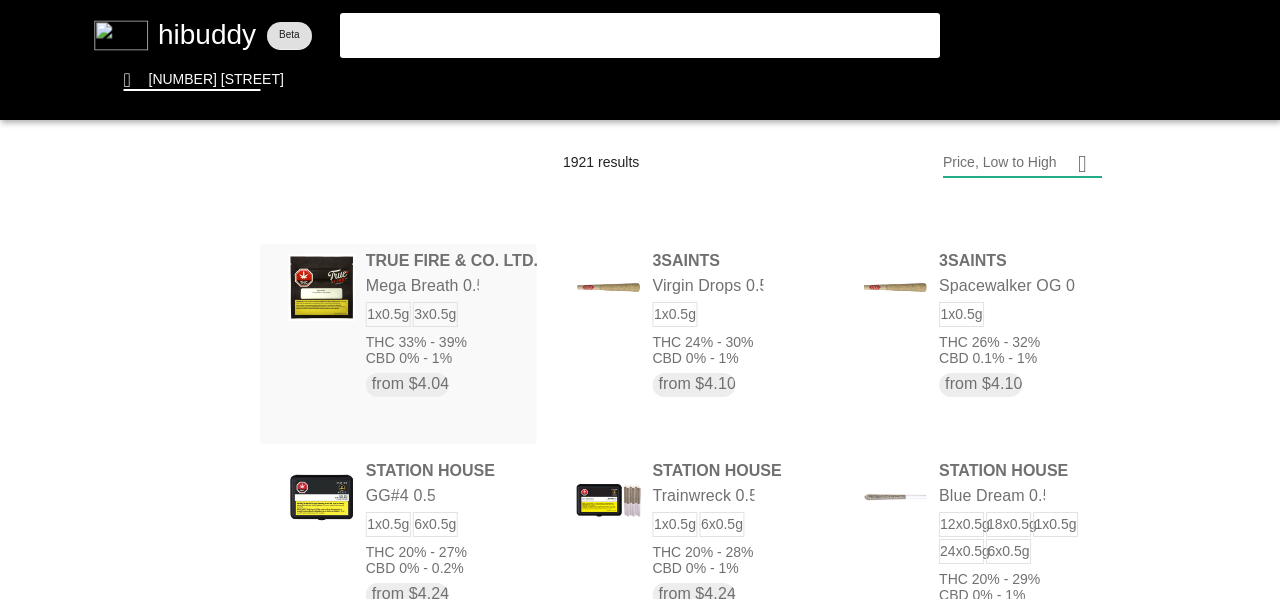 click at bounding box center (640, 299) 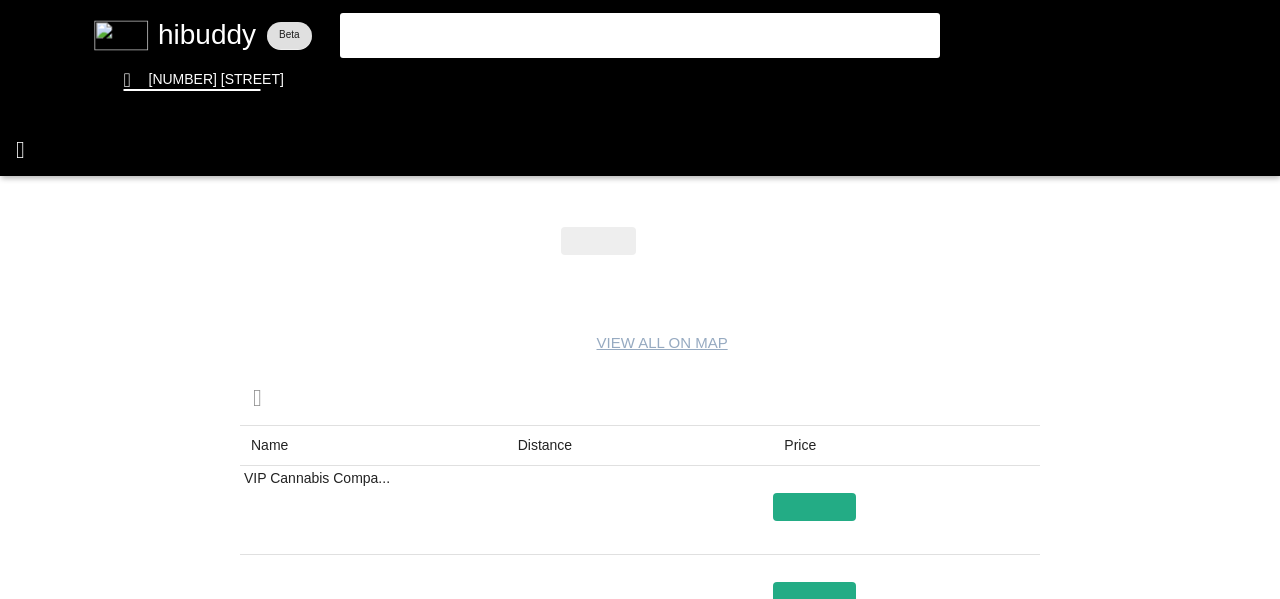 click at bounding box center [640, 299] 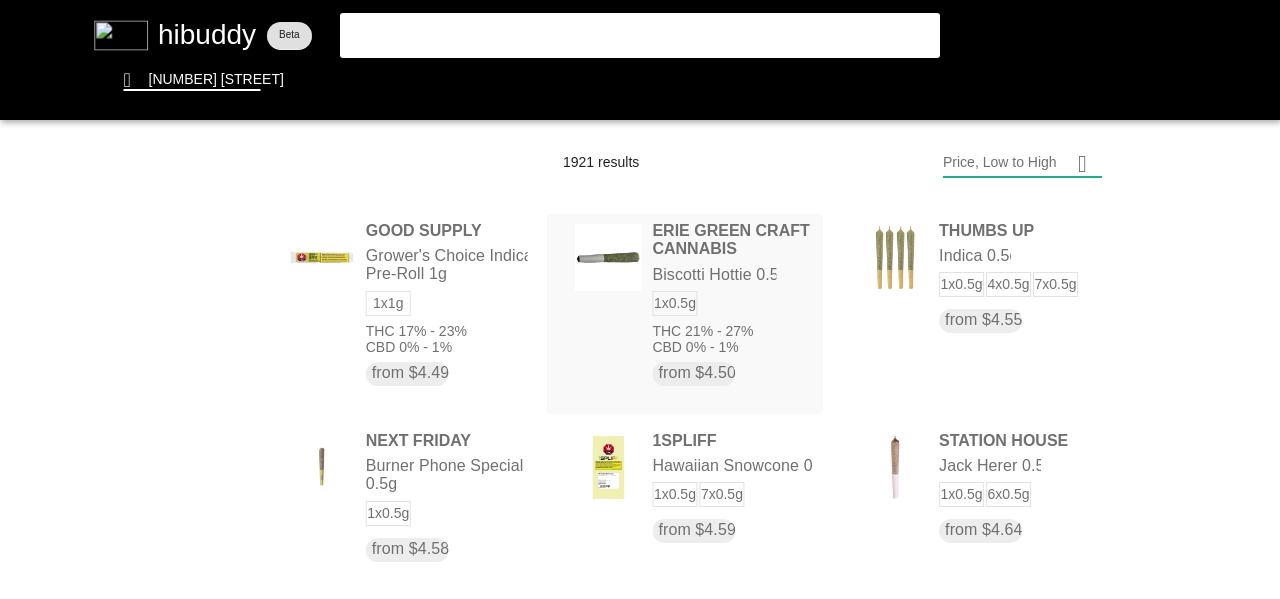 click at bounding box center [640, 299] 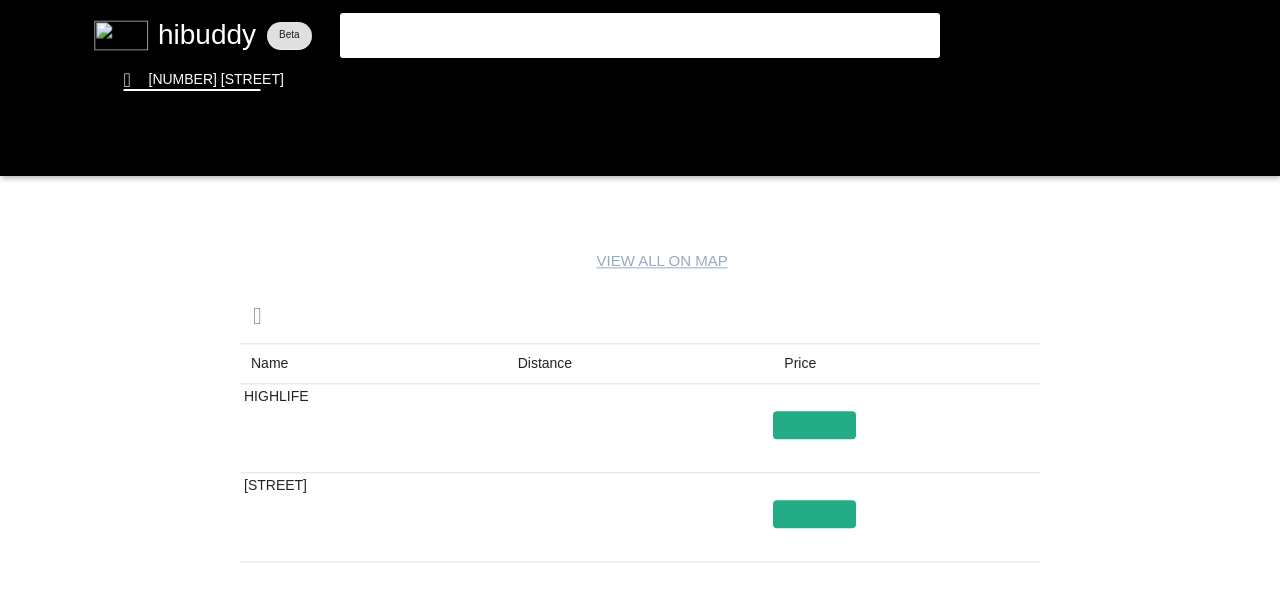 click at bounding box center (640, 299) 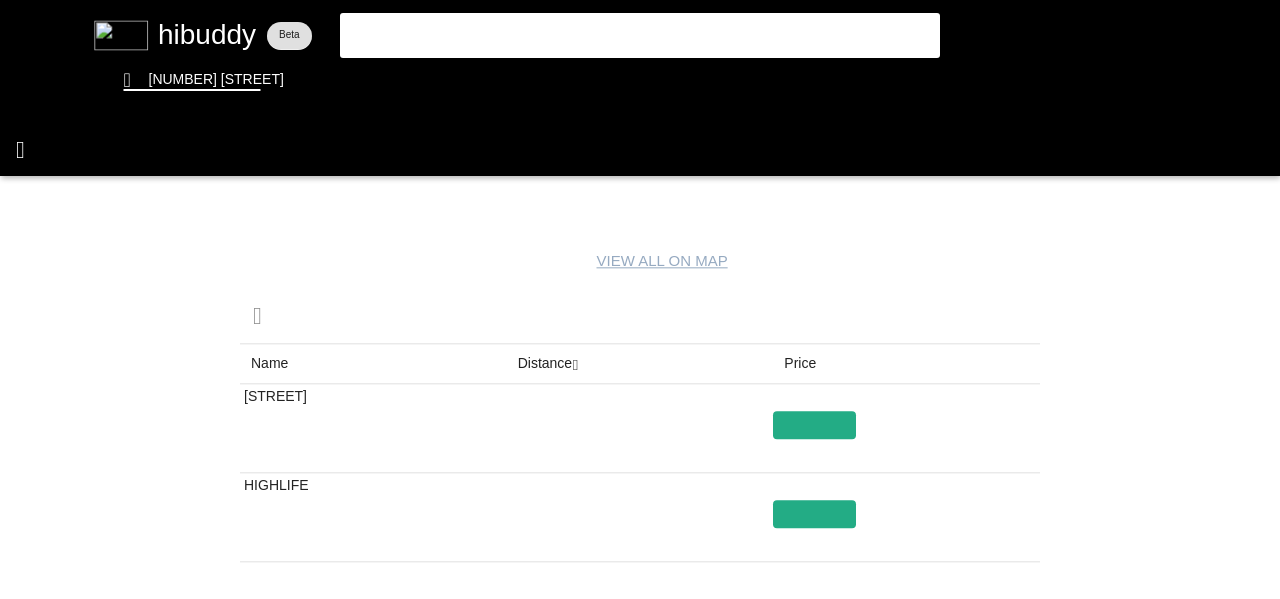 click at bounding box center [640, 299] 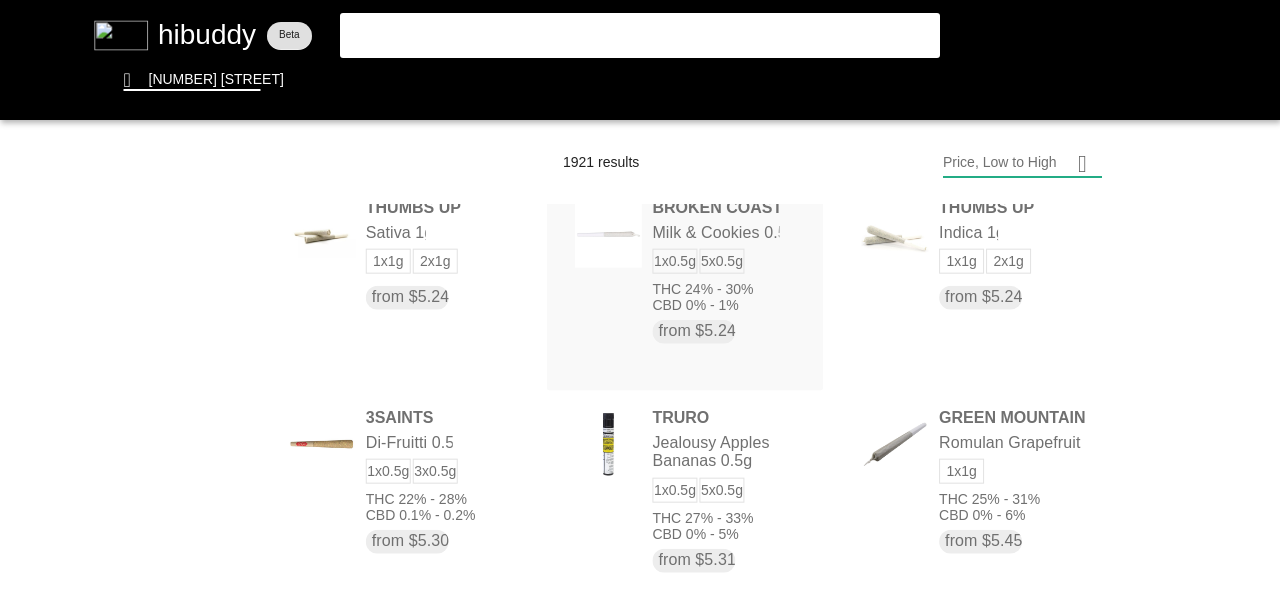 click at bounding box center [640, 299] 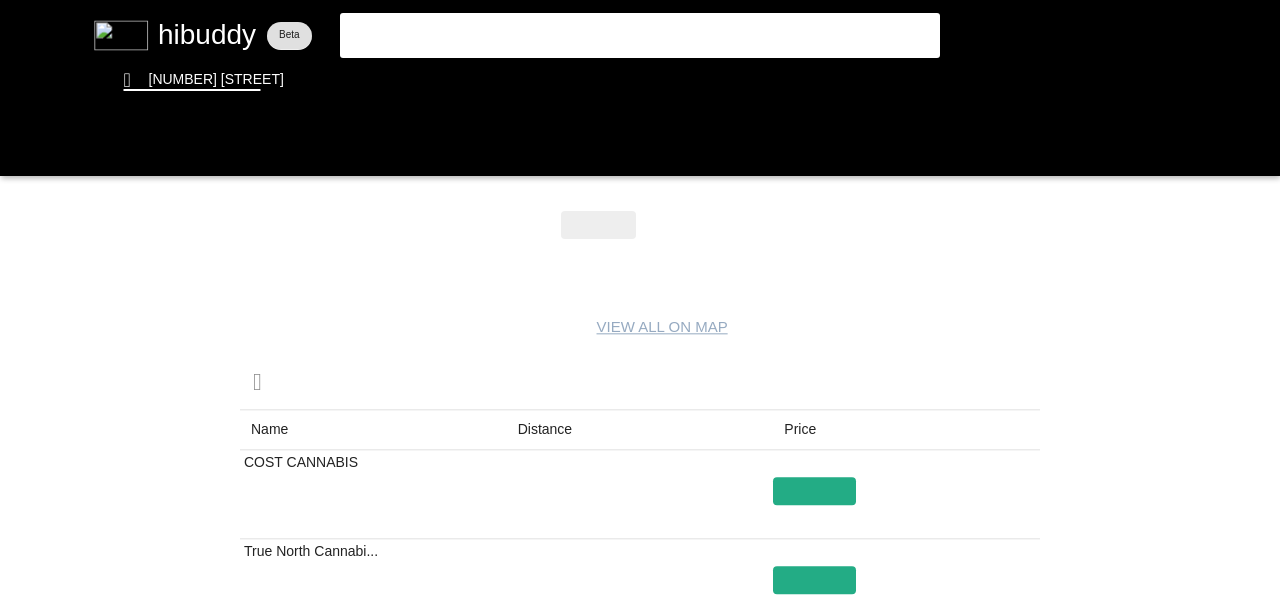 click at bounding box center [640, 299] 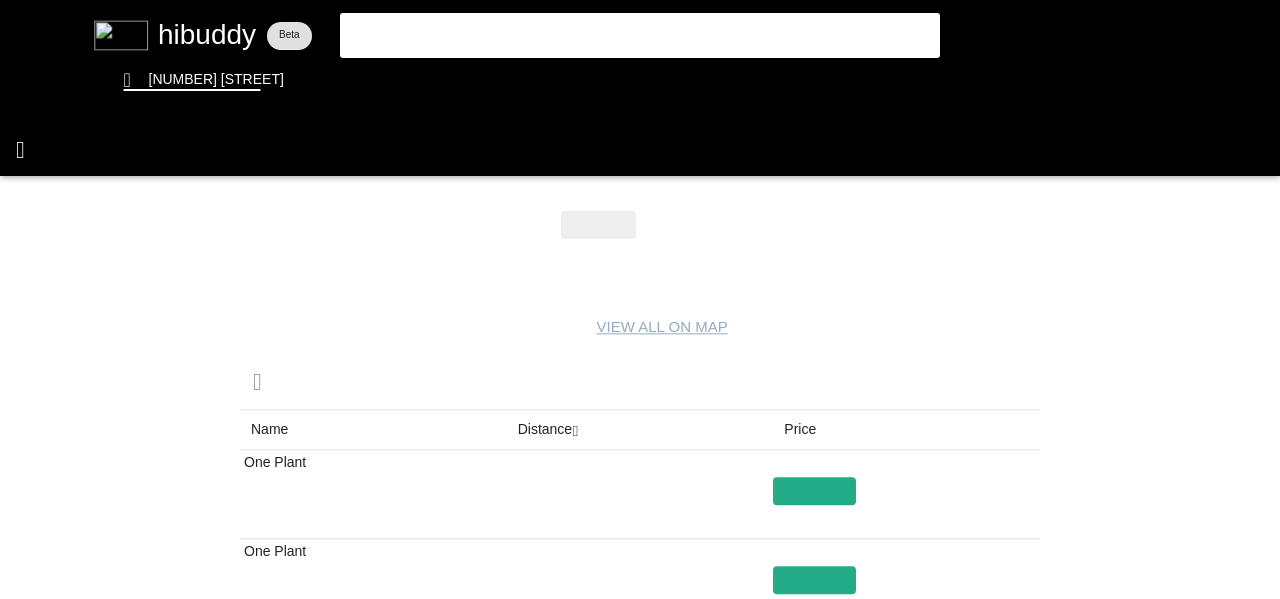 click at bounding box center (640, 299) 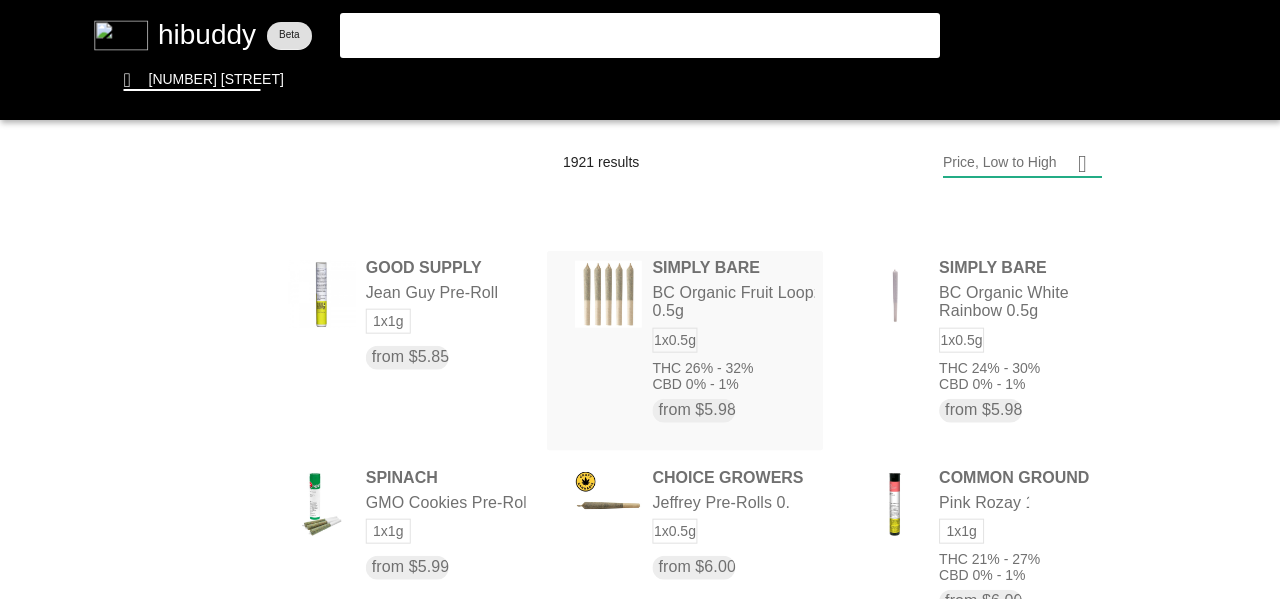 click at bounding box center (640, 299) 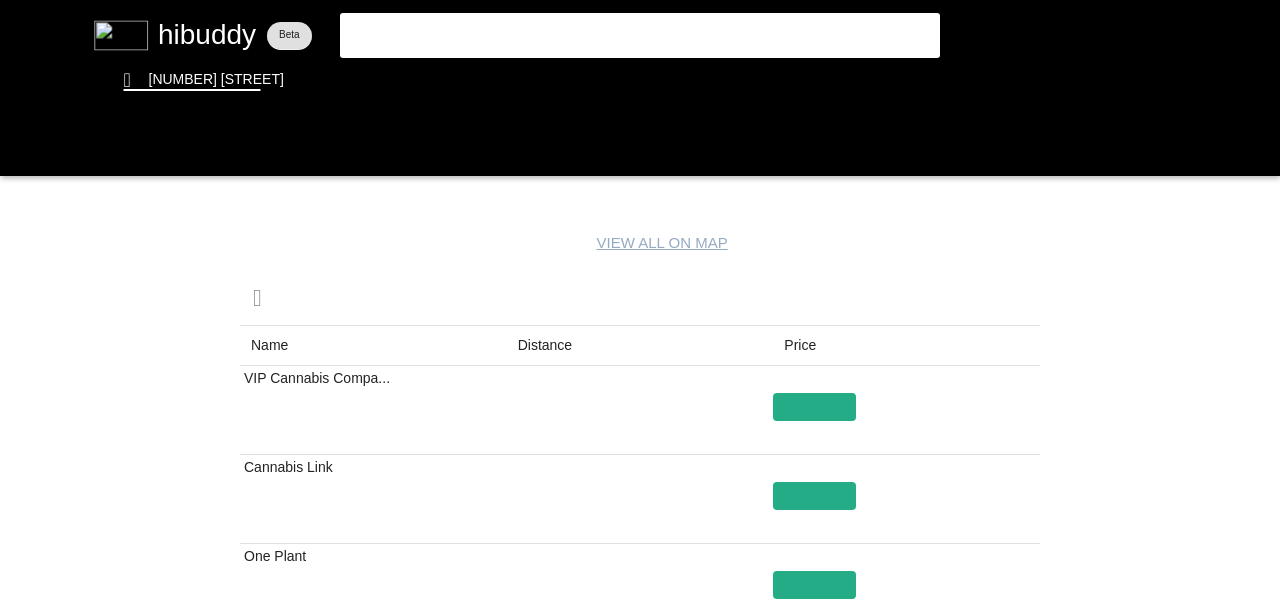 click at bounding box center [640, 299] 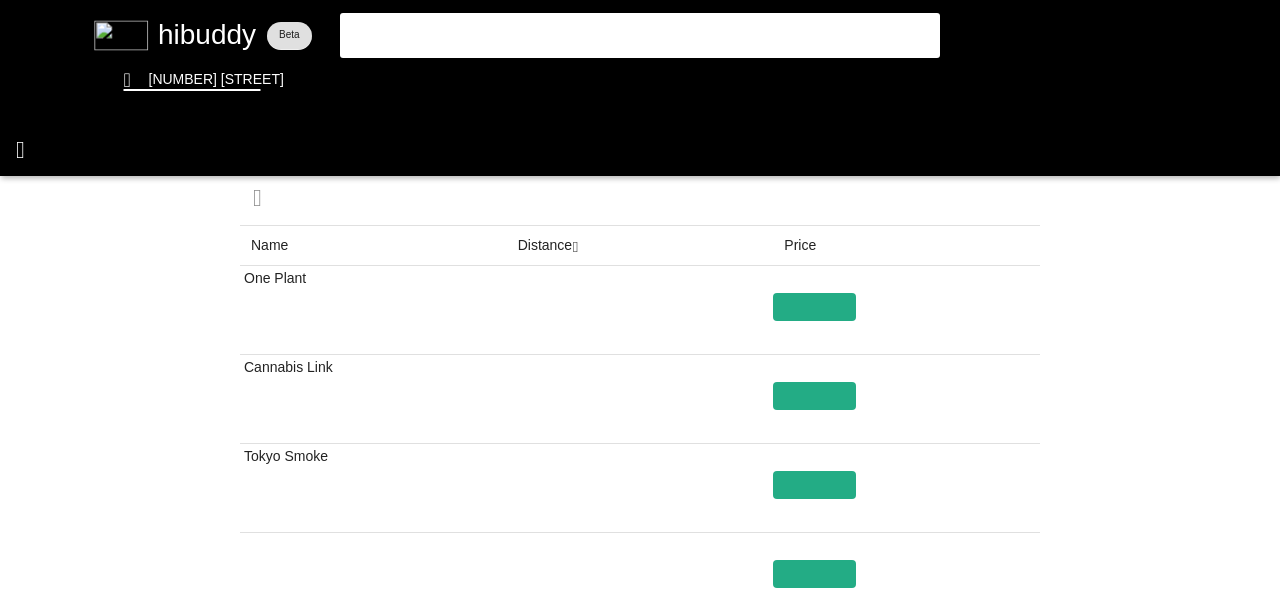 click at bounding box center [640, 299] 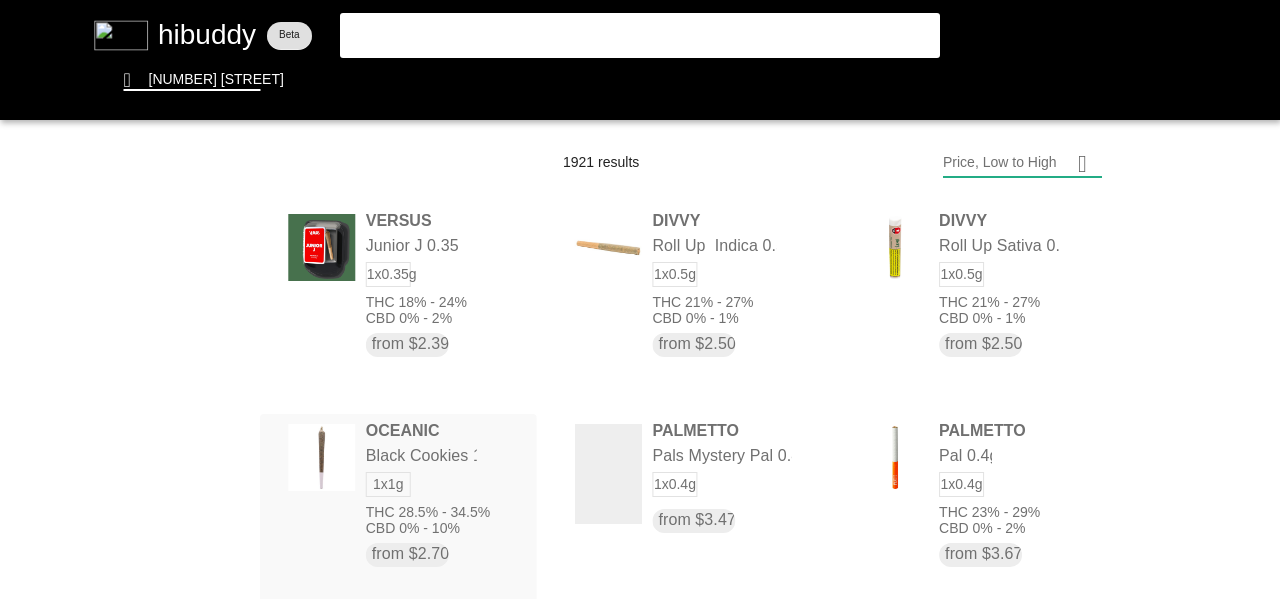 click at bounding box center [640, 299] 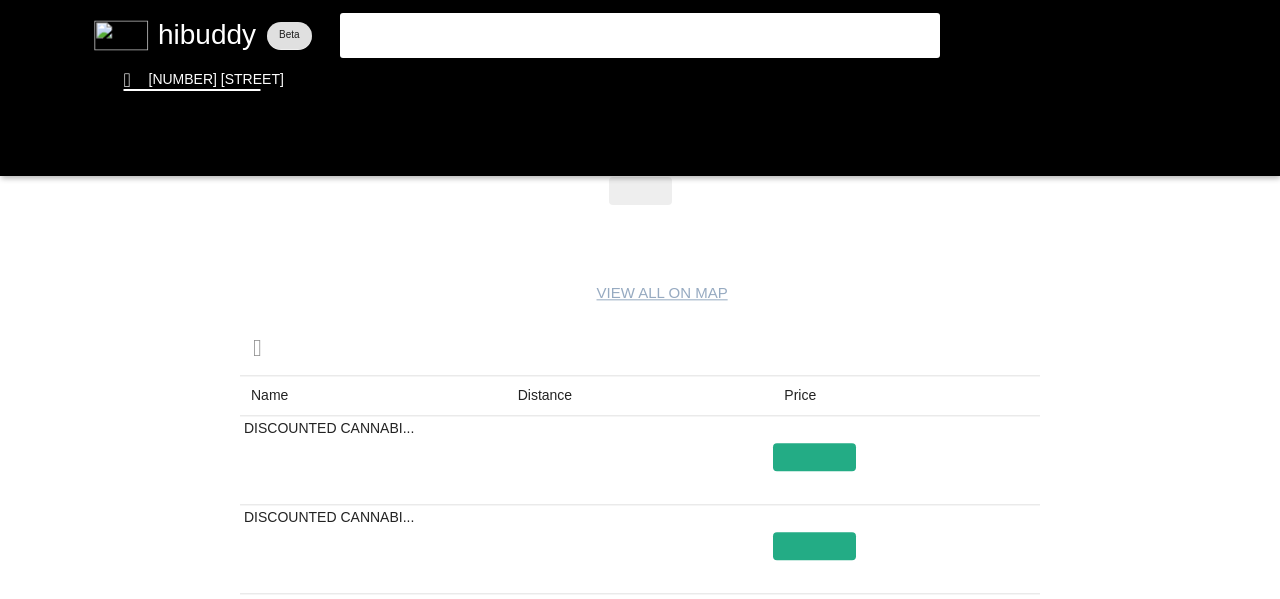 click at bounding box center (640, 299) 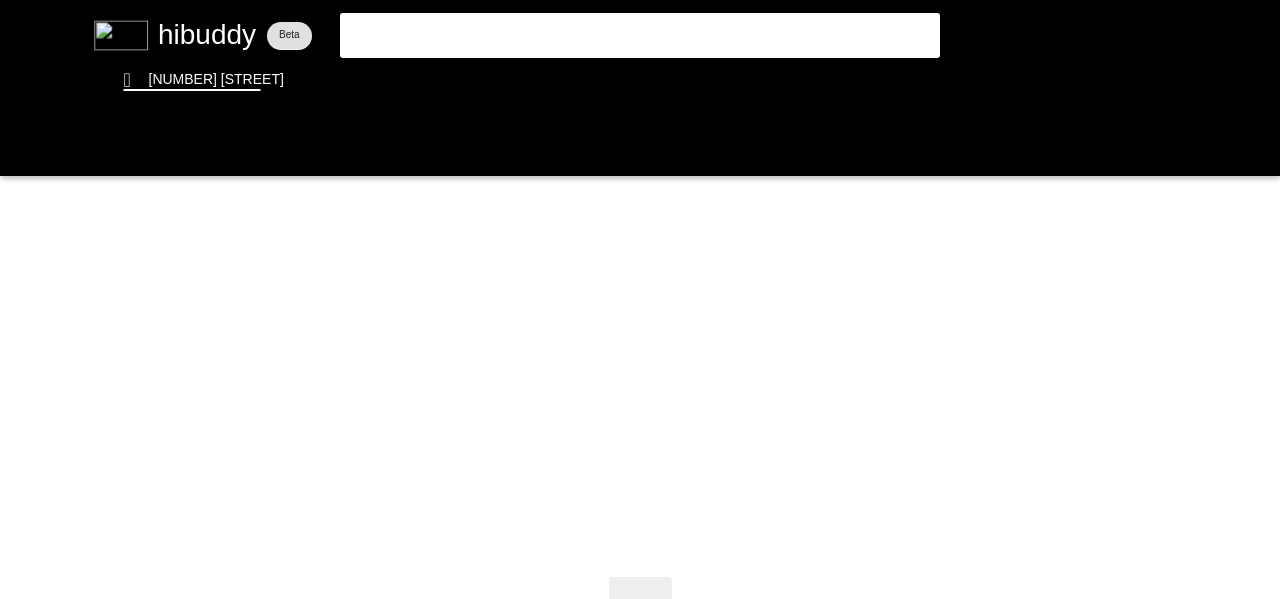 click at bounding box center (640, 299) 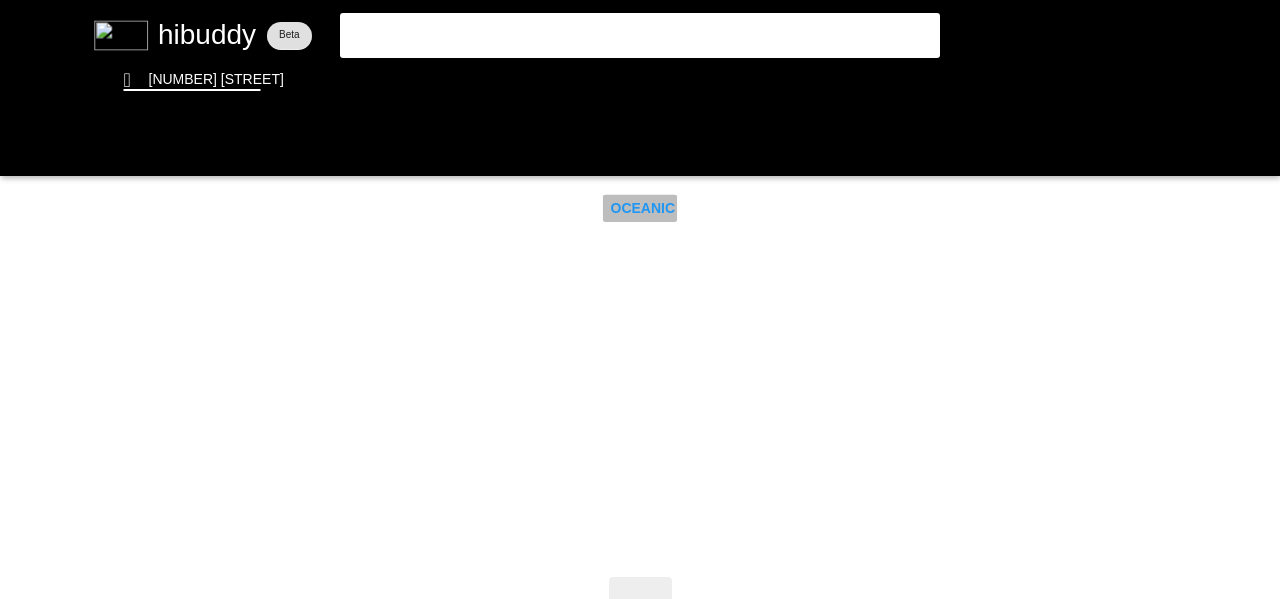 click at bounding box center [640, 299] 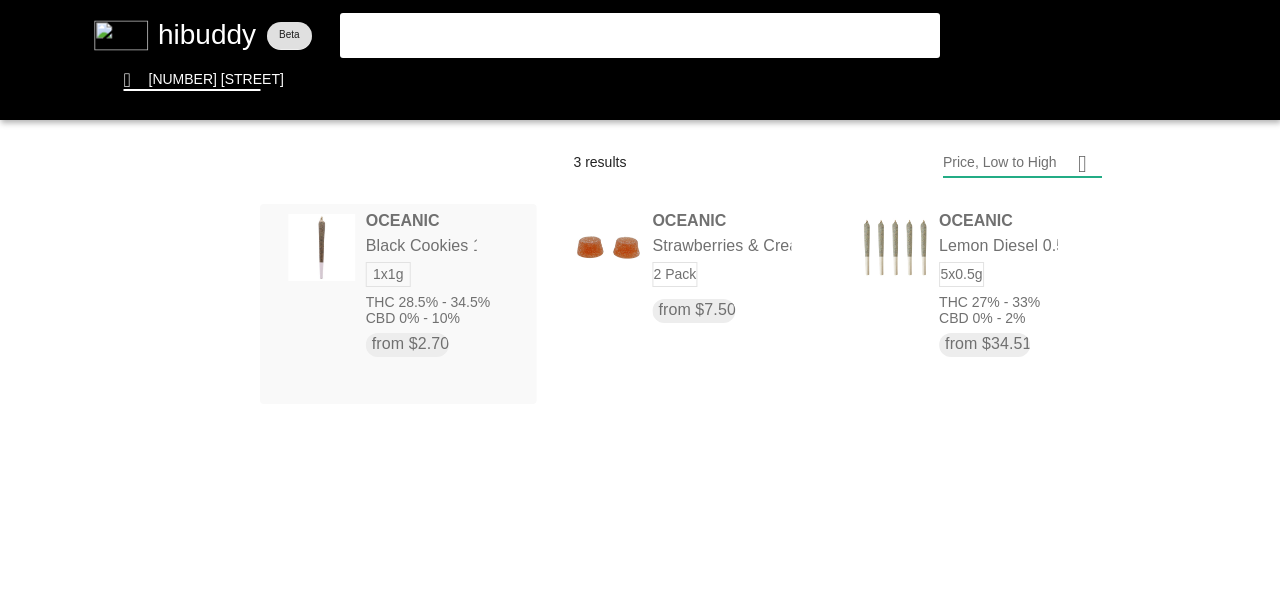 click at bounding box center (640, 299) 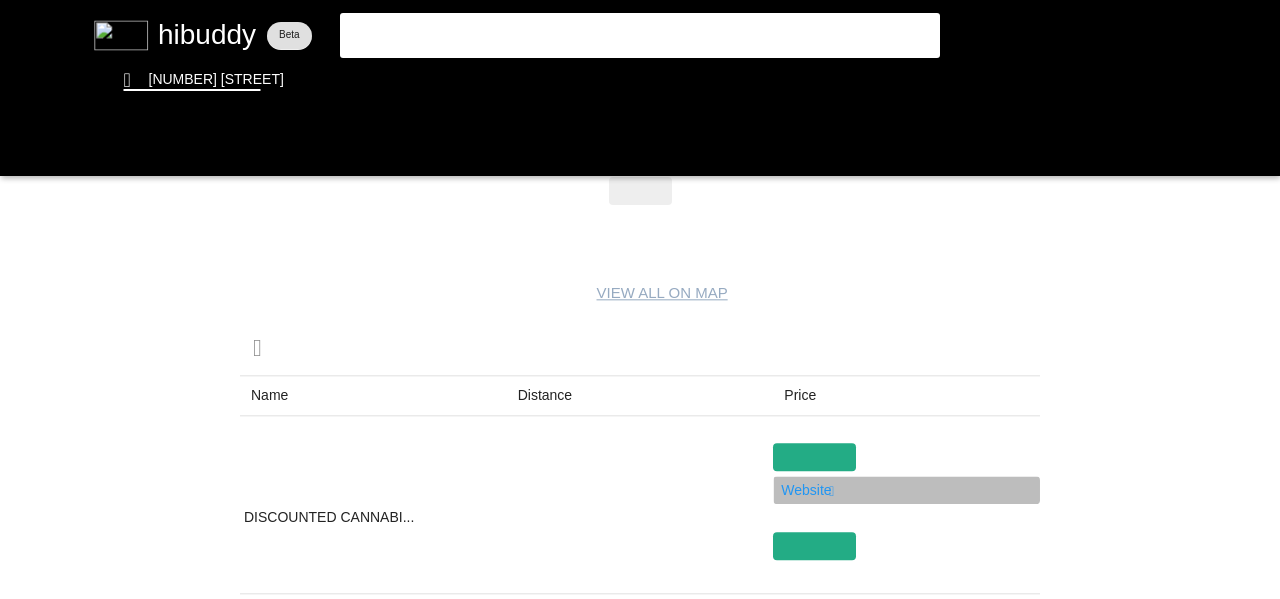 click at bounding box center (640, 299) 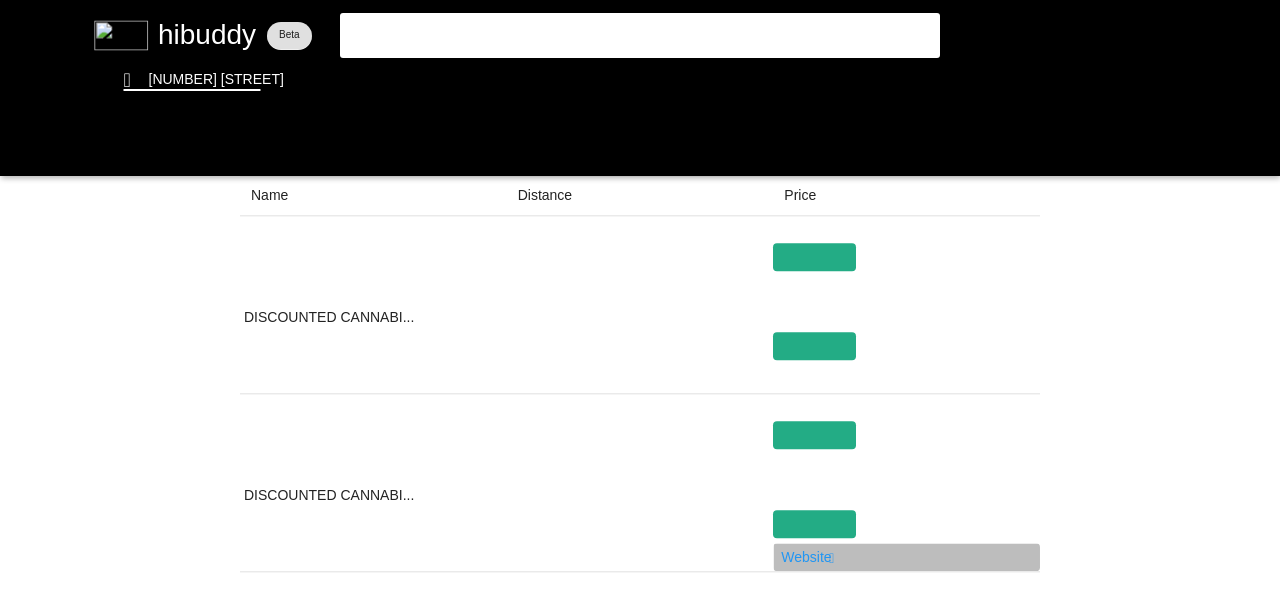 click at bounding box center [640, 299] 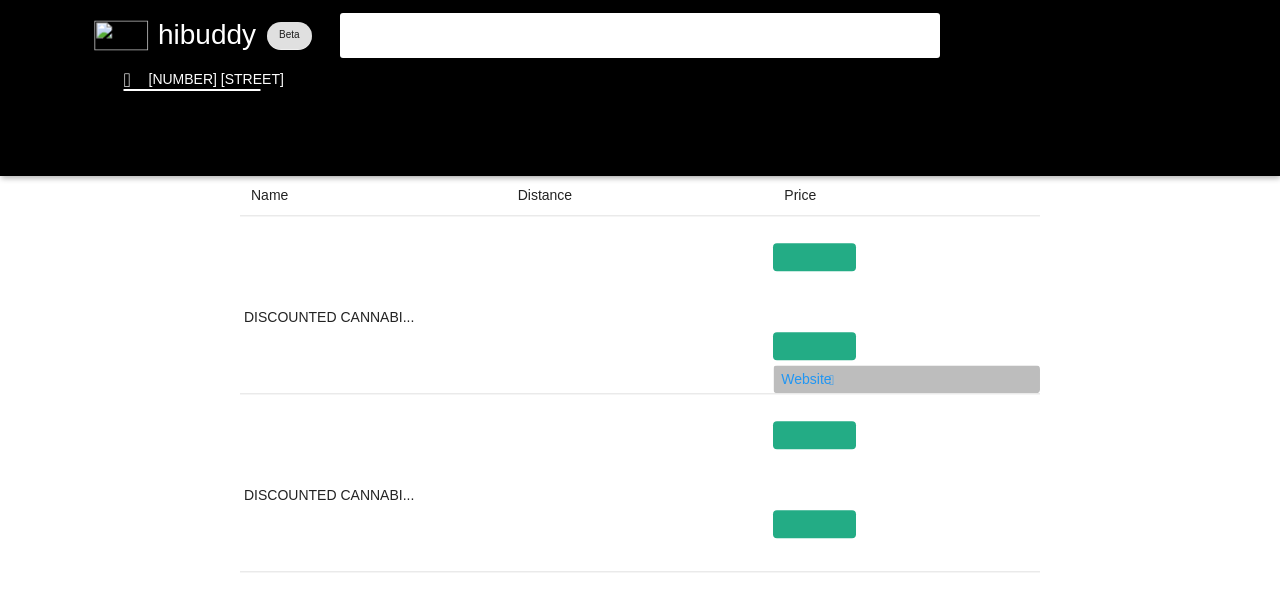 click at bounding box center (640, 299) 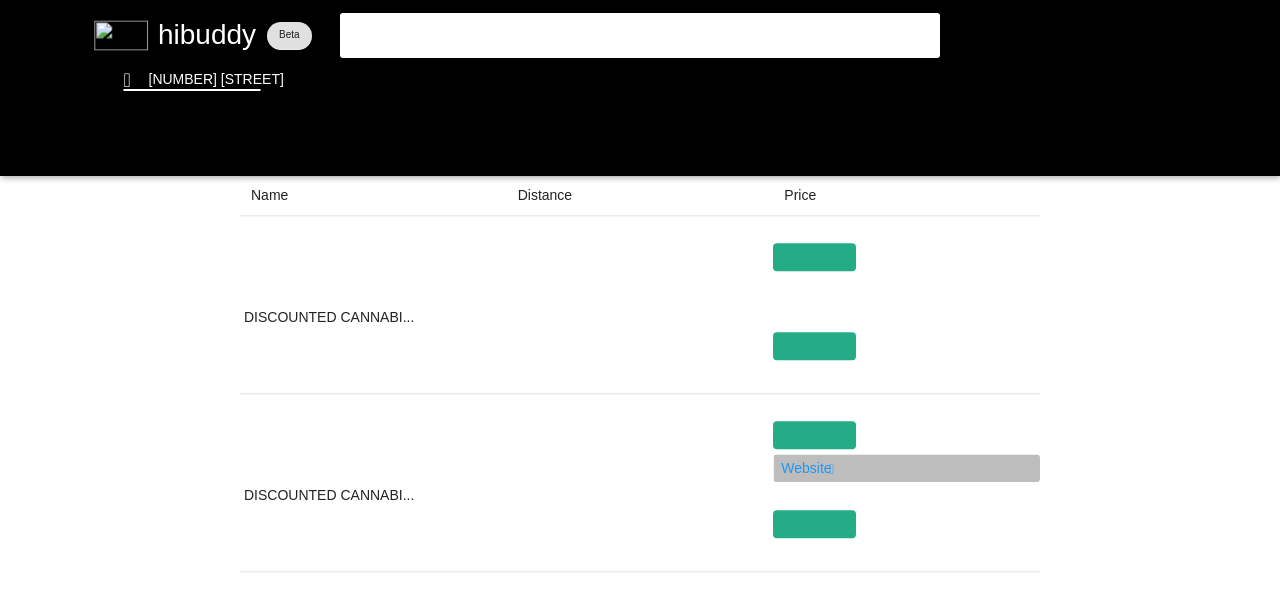 click at bounding box center (640, 299) 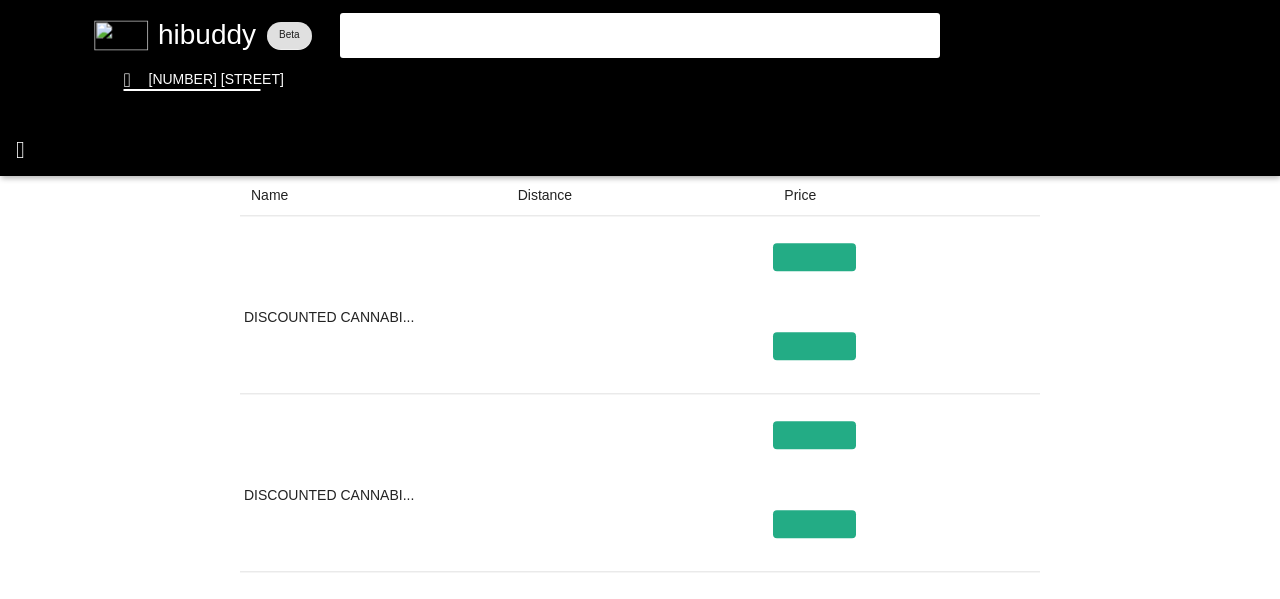 click at bounding box center (640, 299) 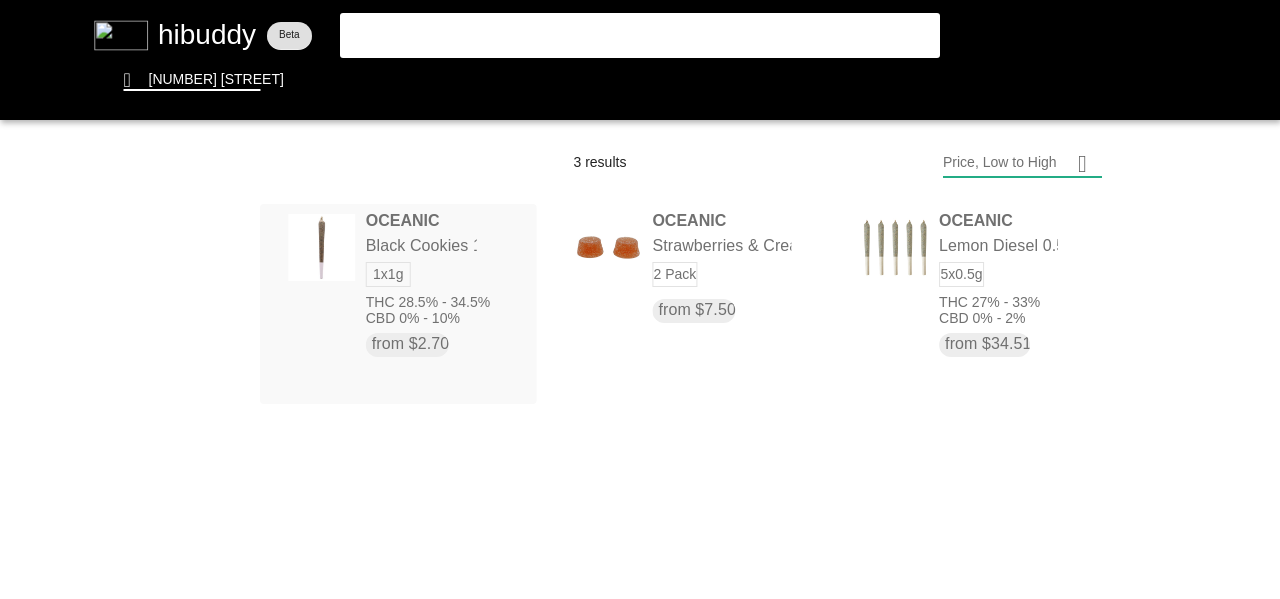 click at bounding box center [640, 299] 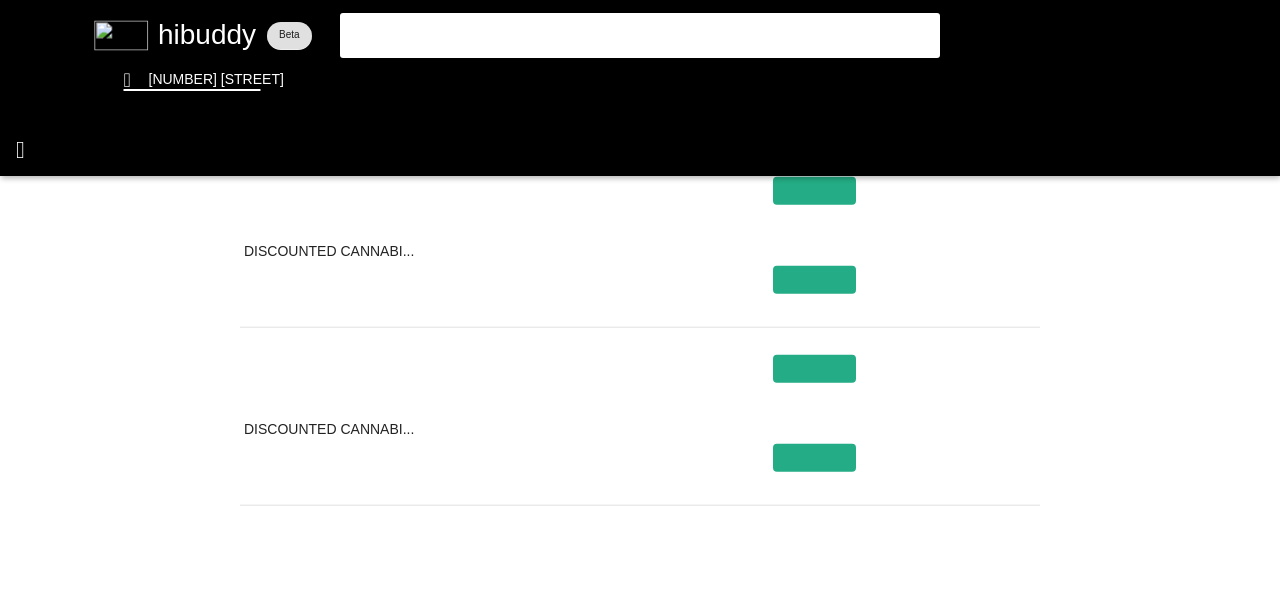 click at bounding box center (640, 299) 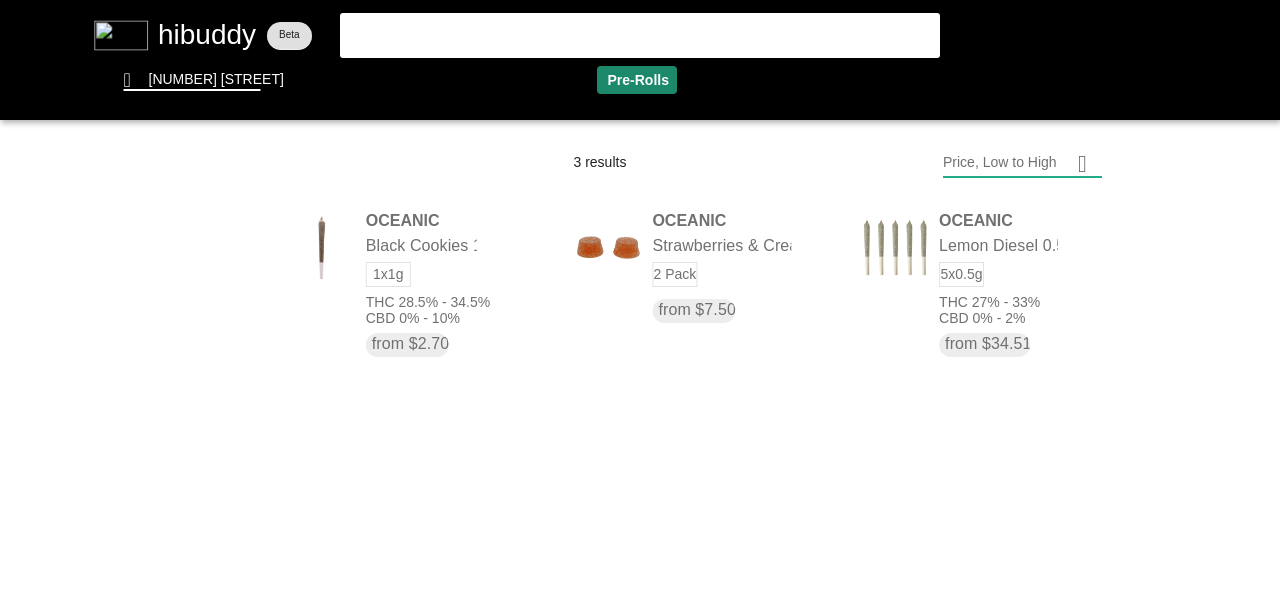 click at bounding box center [640, 299] 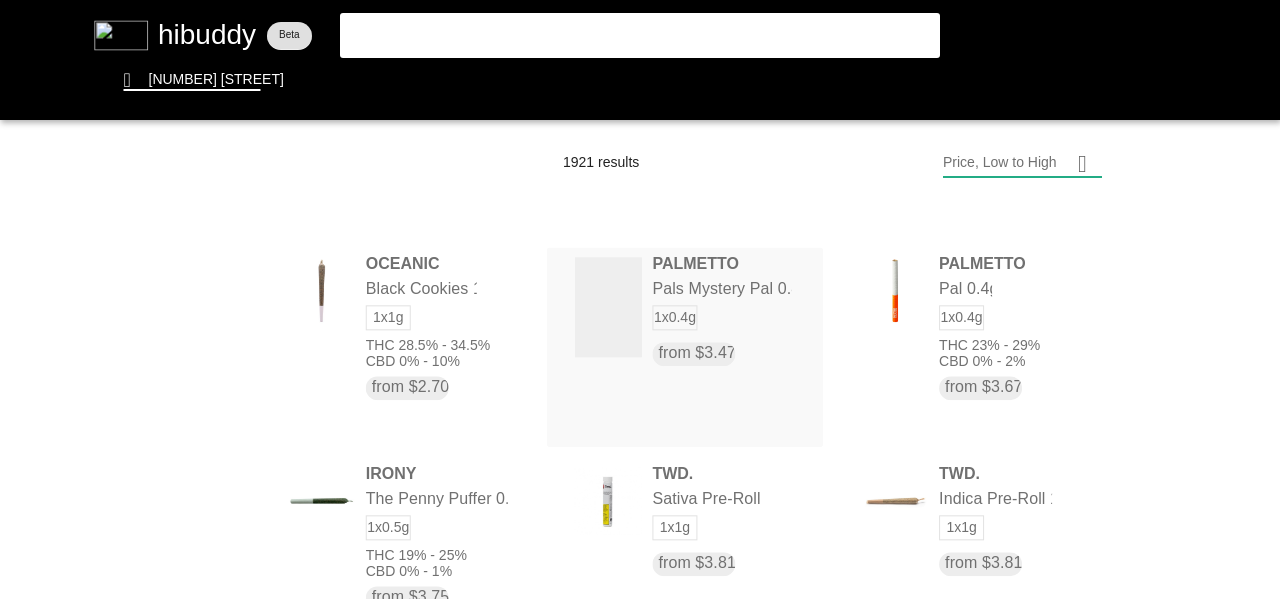 click at bounding box center [640, 299] 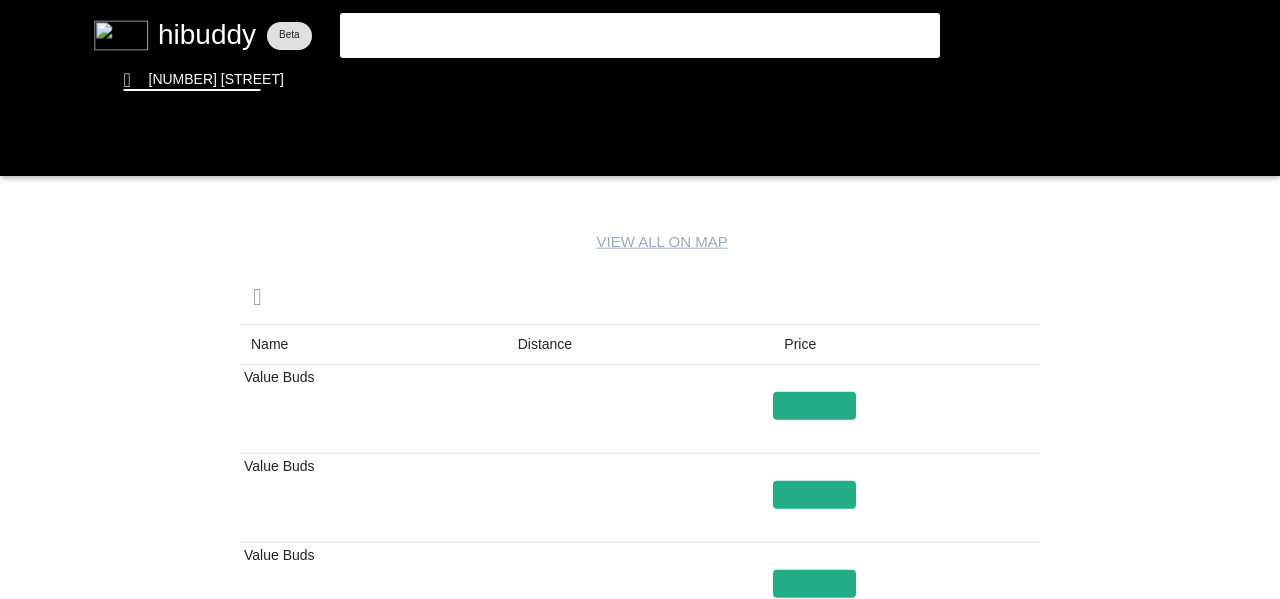 click at bounding box center (640, 299) 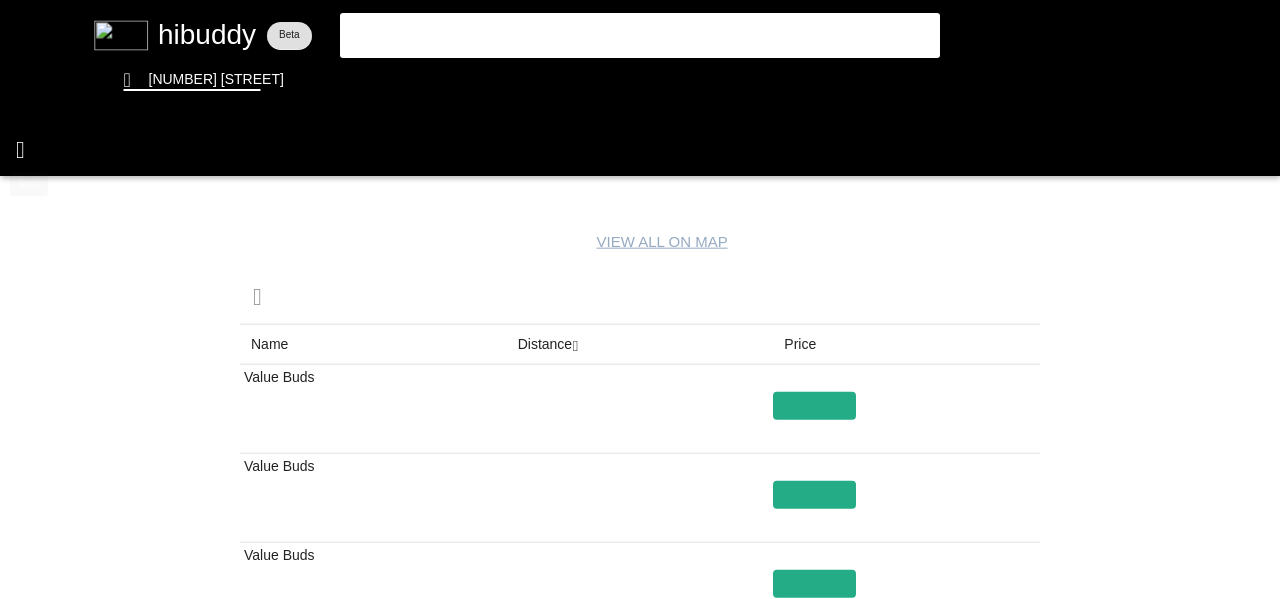 click at bounding box center (640, 299) 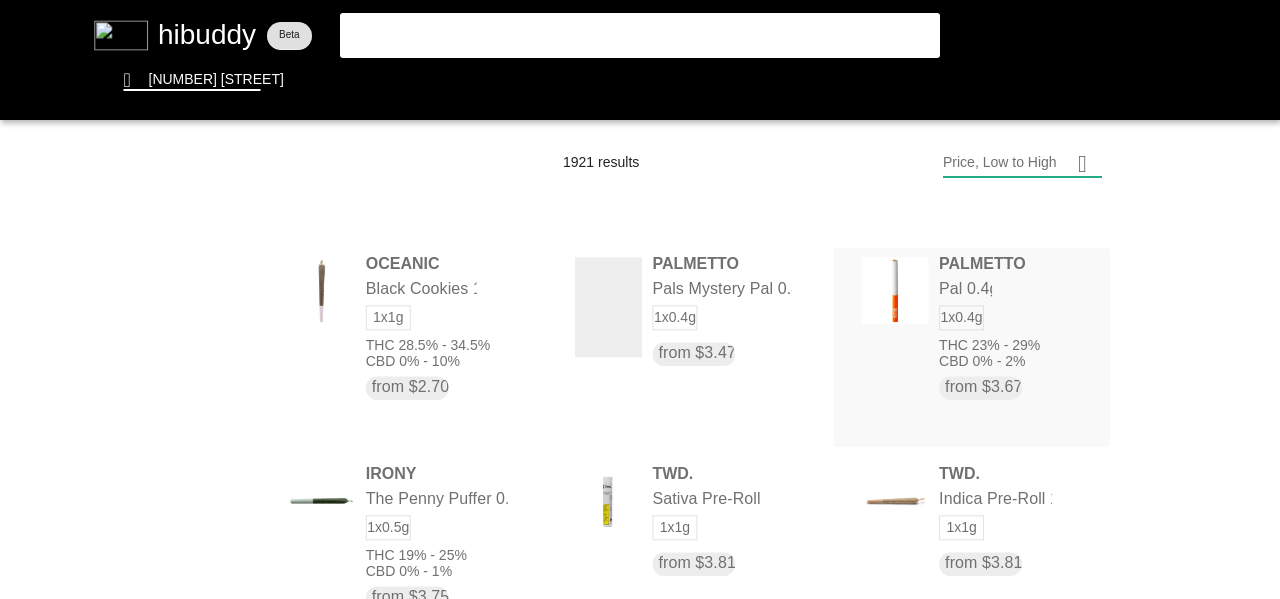 click at bounding box center (640, 299) 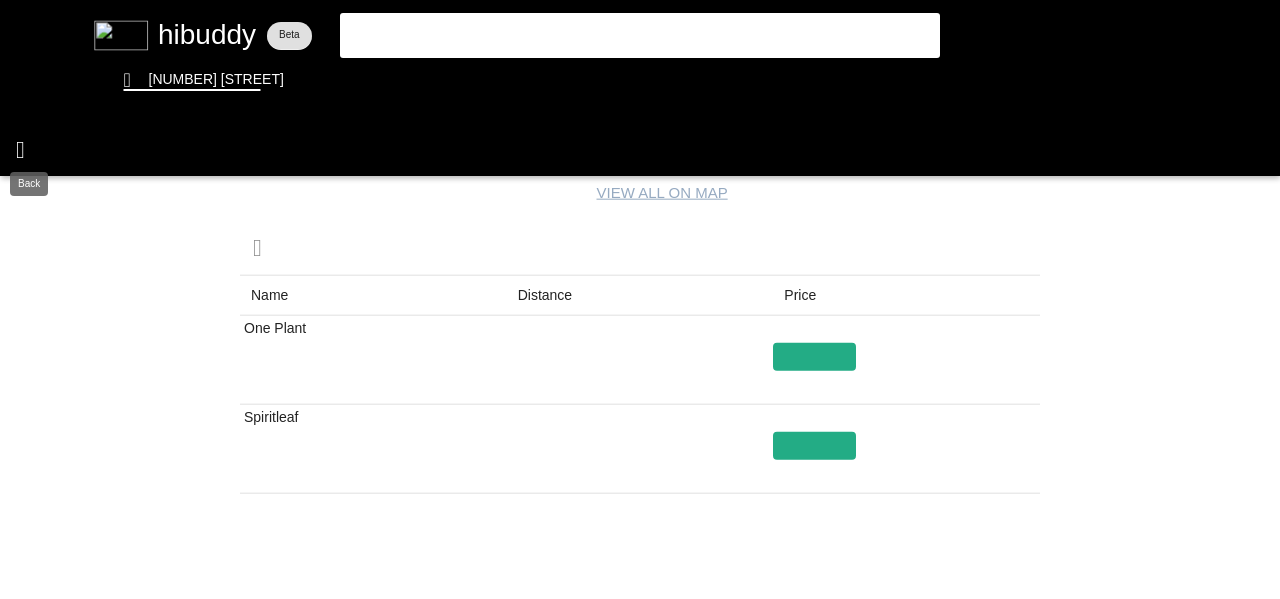 click at bounding box center [640, 299] 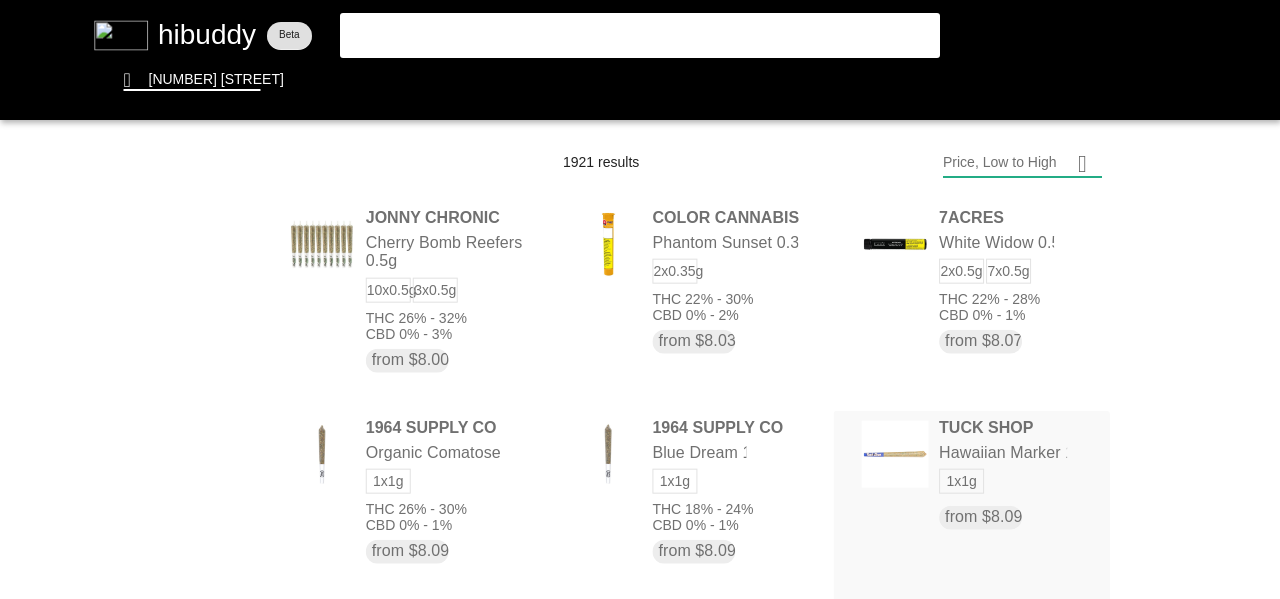 click at bounding box center (640, 299) 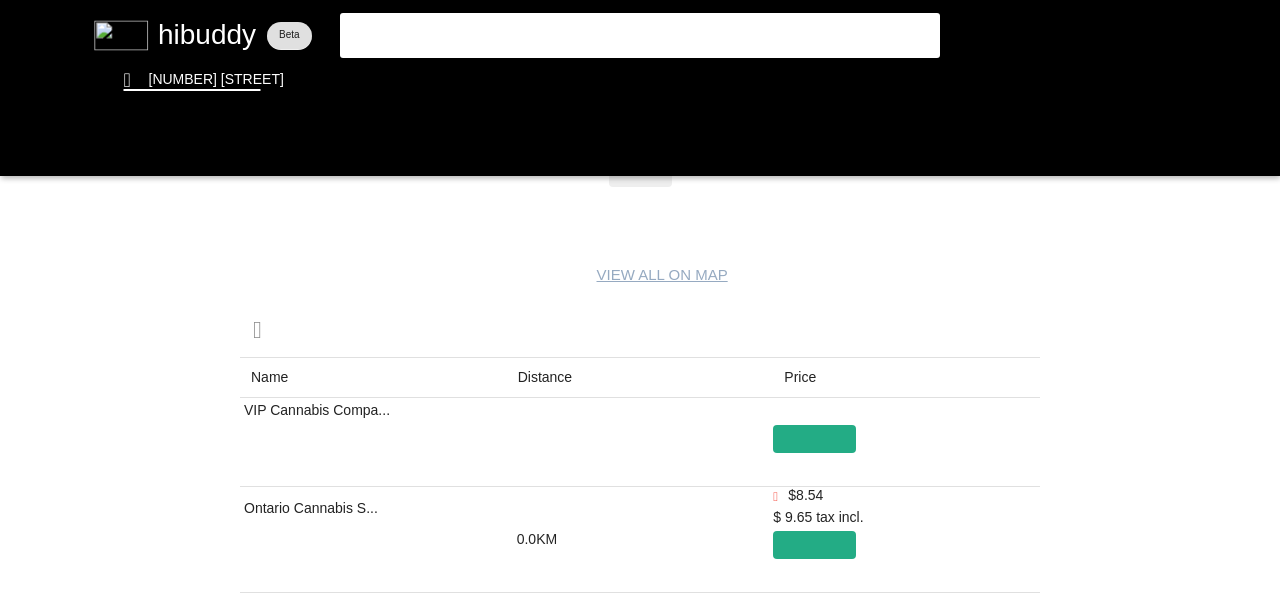 click at bounding box center (640, 299) 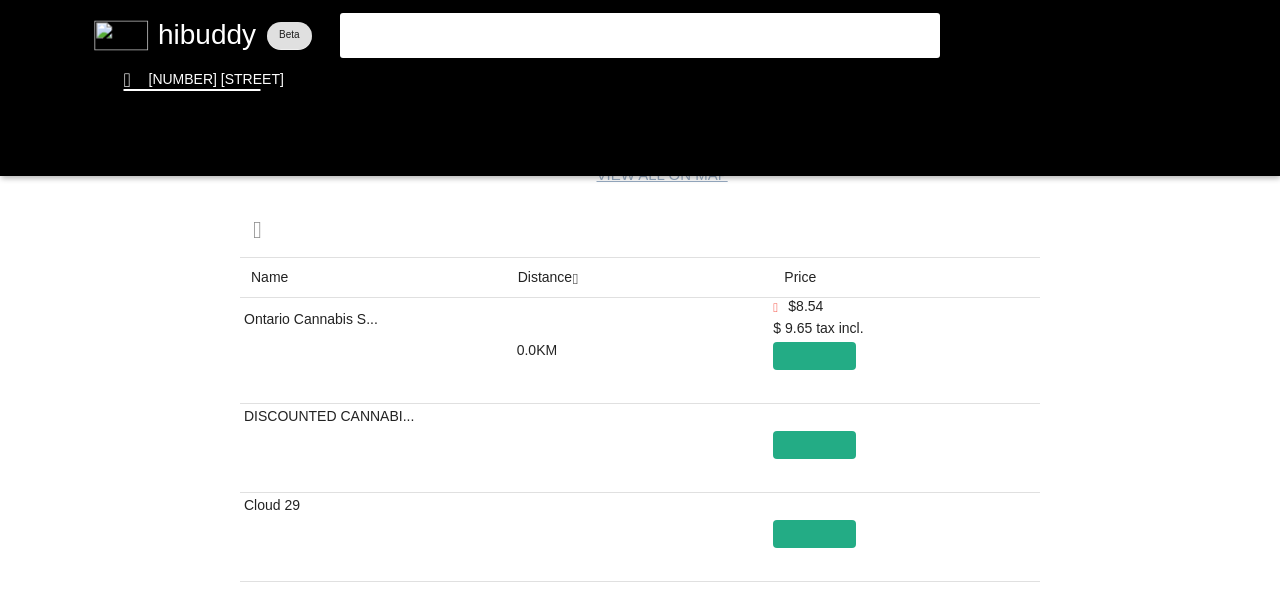 click at bounding box center [640, 299] 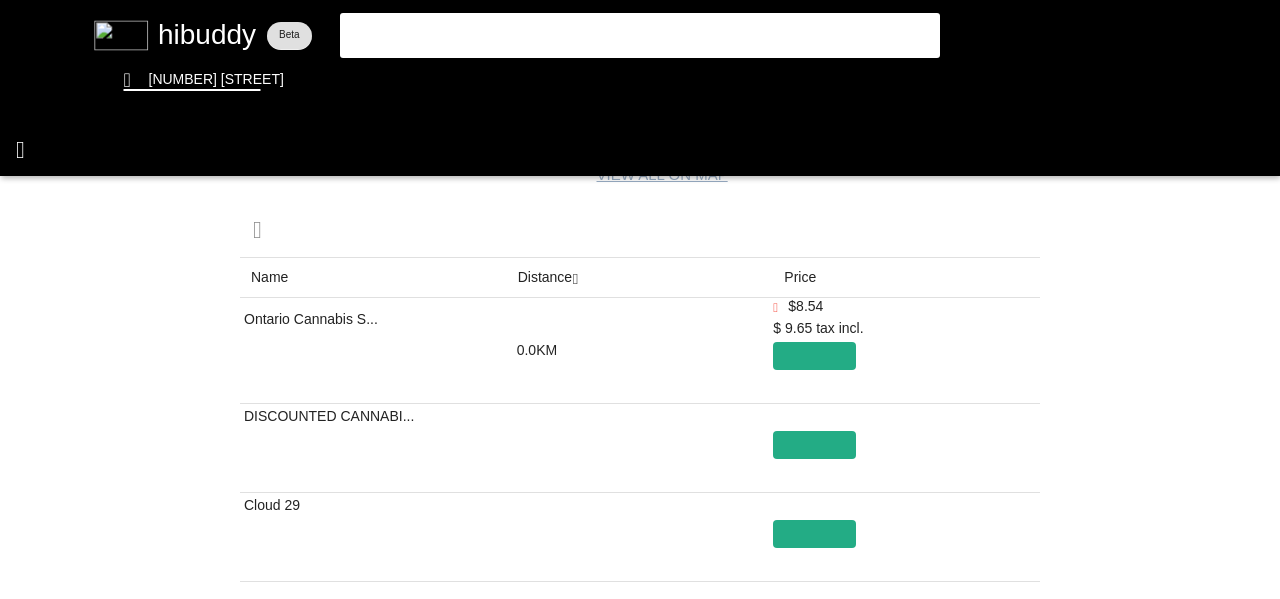 click at bounding box center (640, 299) 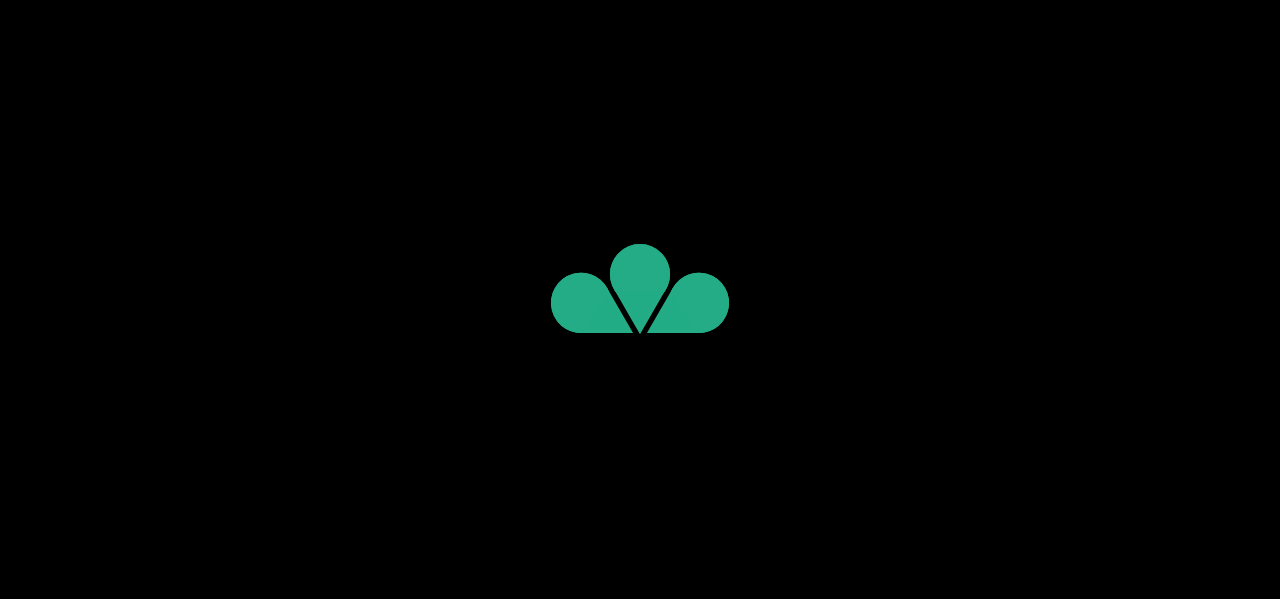 scroll, scrollTop: 0, scrollLeft: 0, axis: both 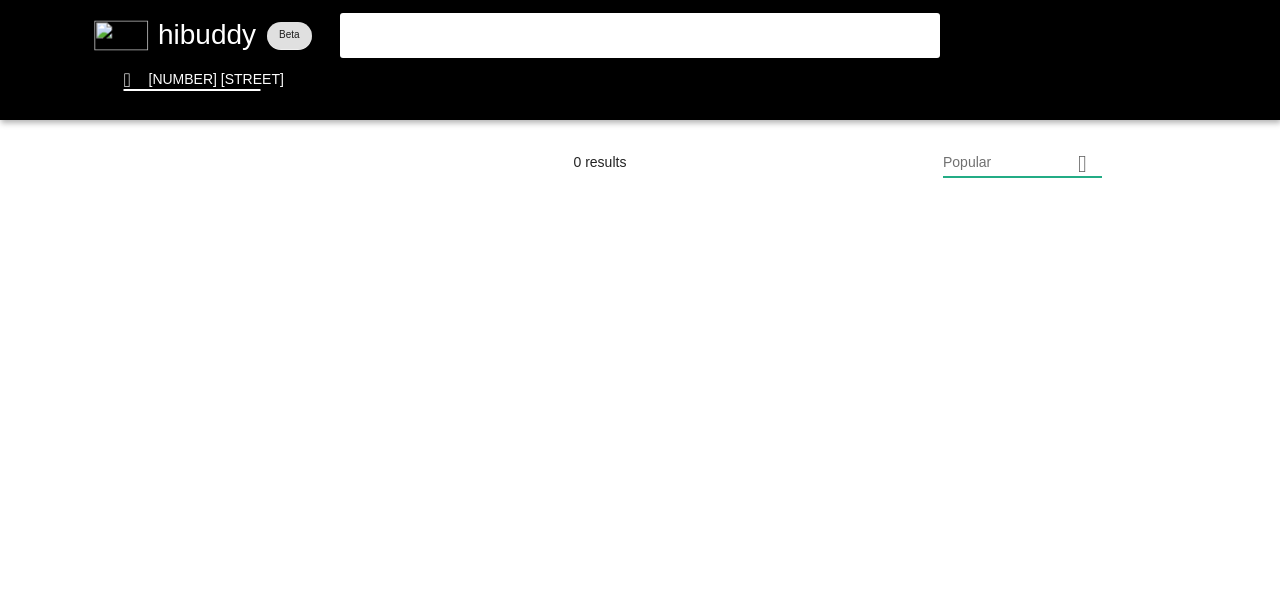 drag, startPoint x: 685, startPoint y: 94, endPoint x: 658, endPoint y: 91, distance: 27.166155 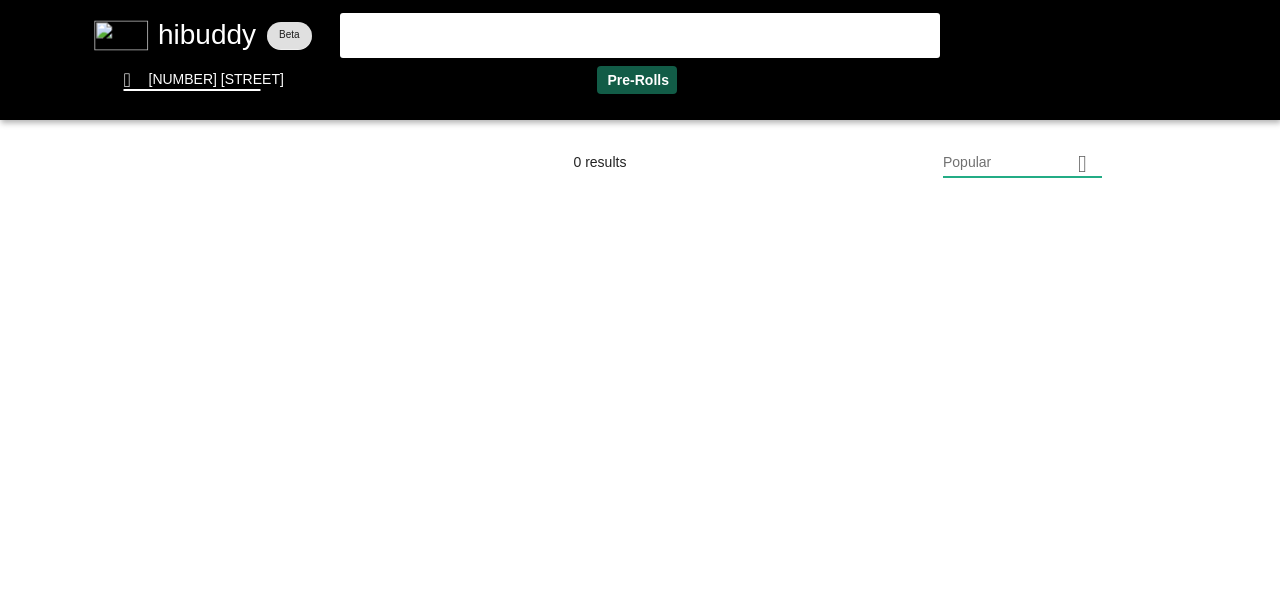 click at bounding box center [640, 299] 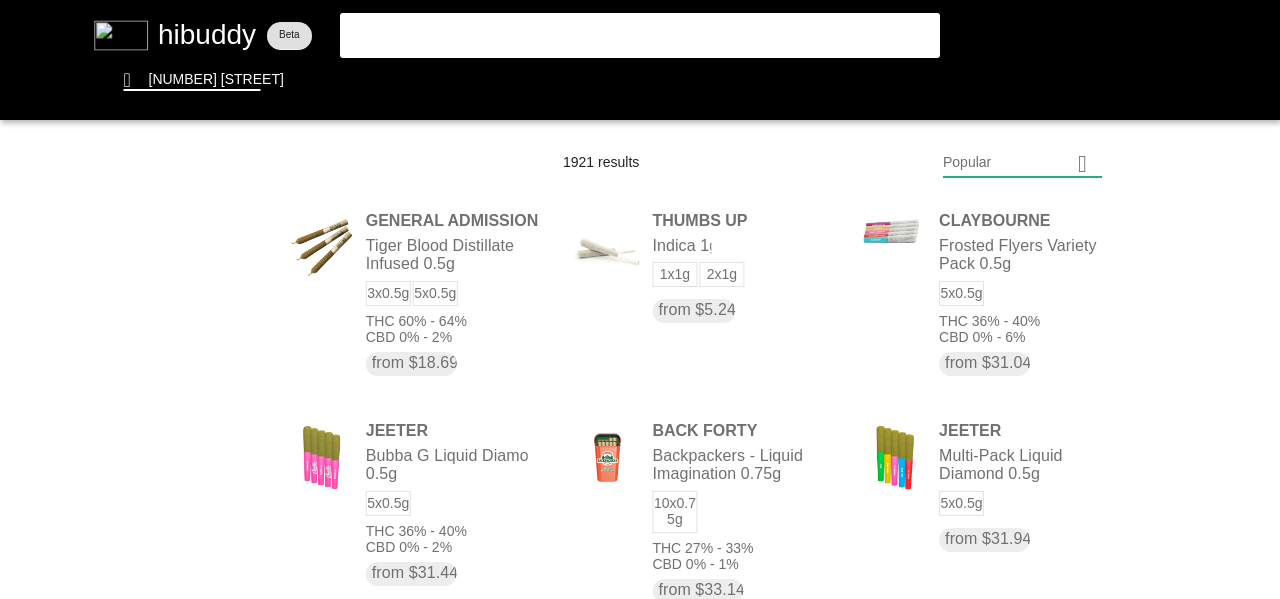 click at bounding box center (640, 299) 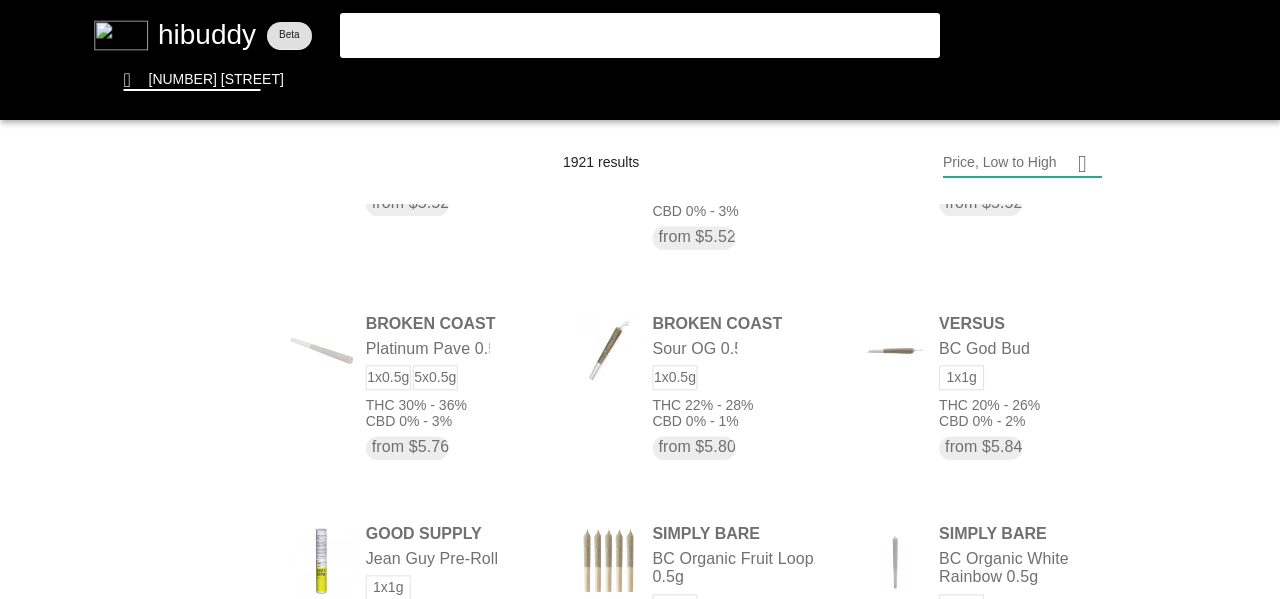 click at bounding box center (640, 299) 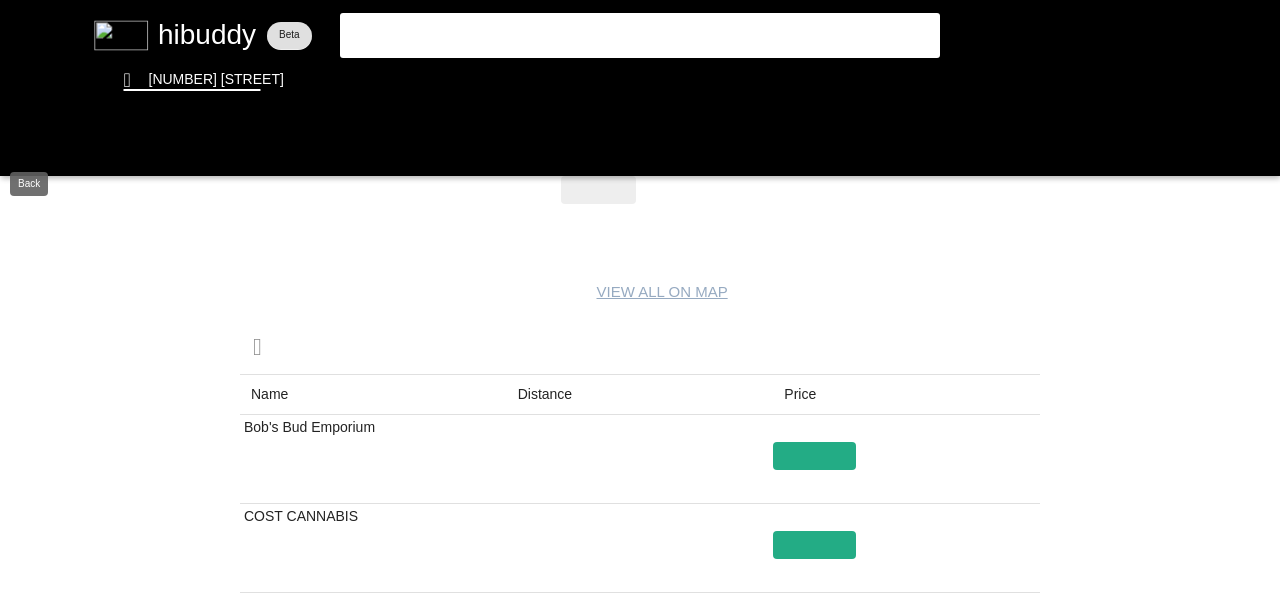 click at bounding box center (640, 299) 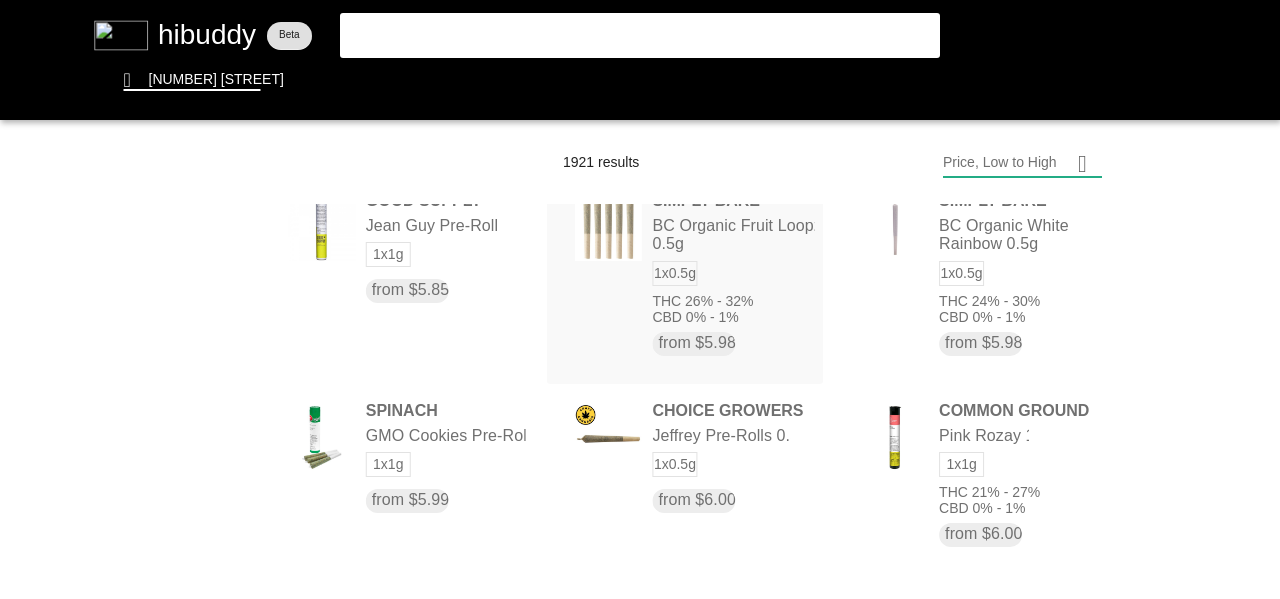 click at bounding box center [640, 299] 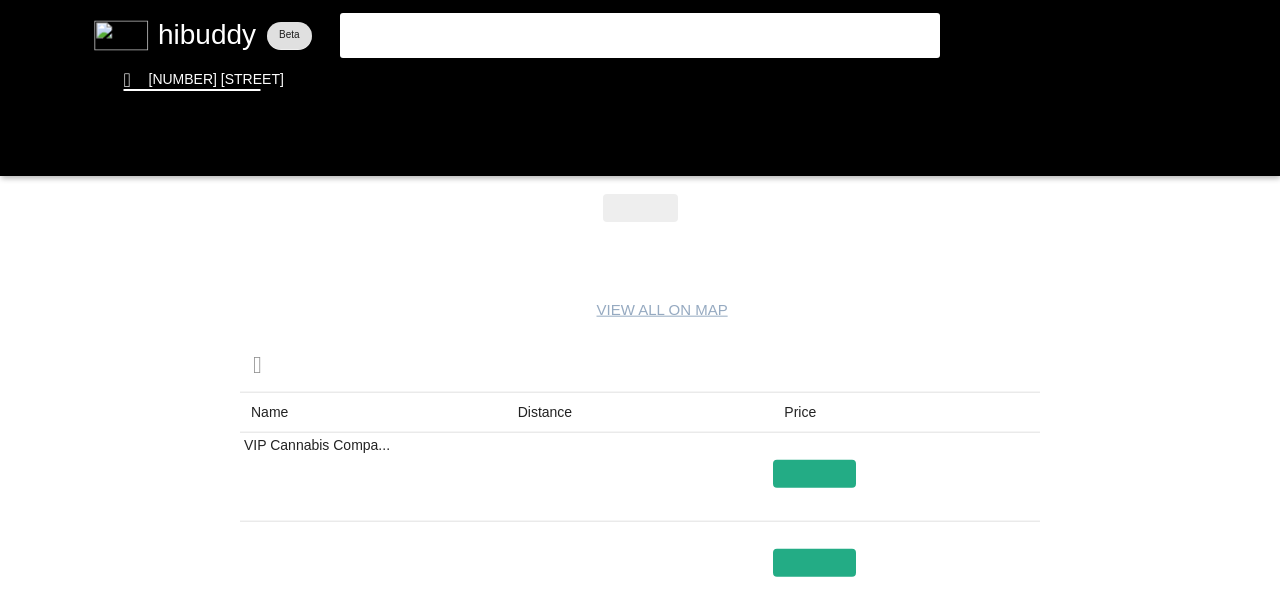 click at bounding box center (640, 299) 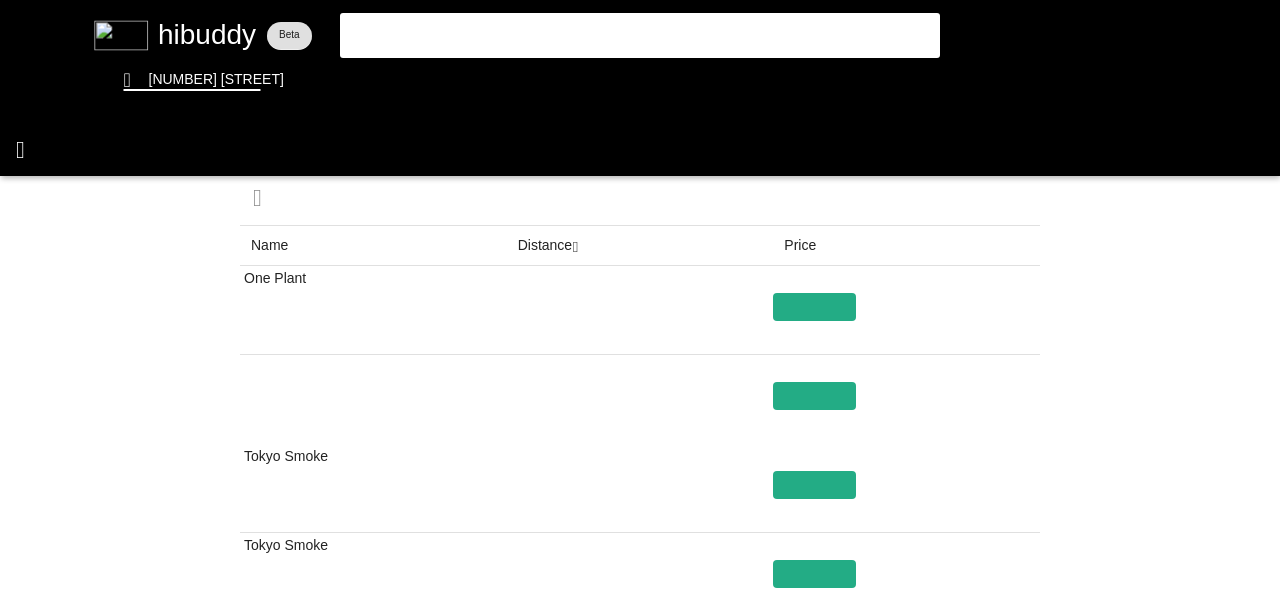 click at bounding box center [640, 299] 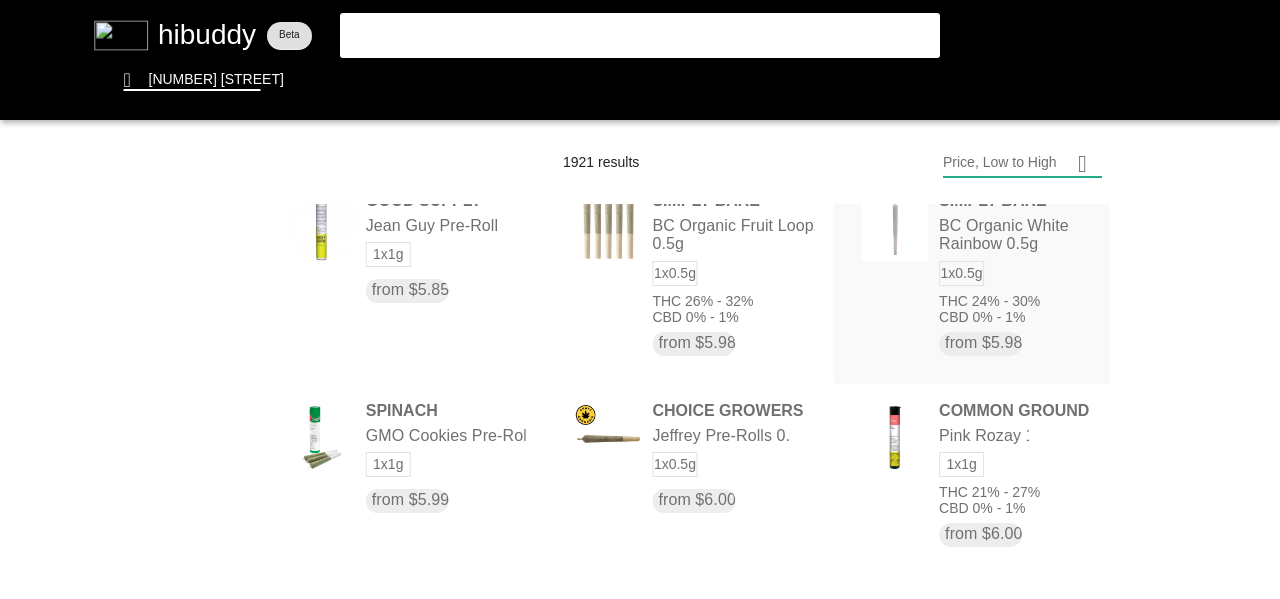 click at bounding box center (640, 299) 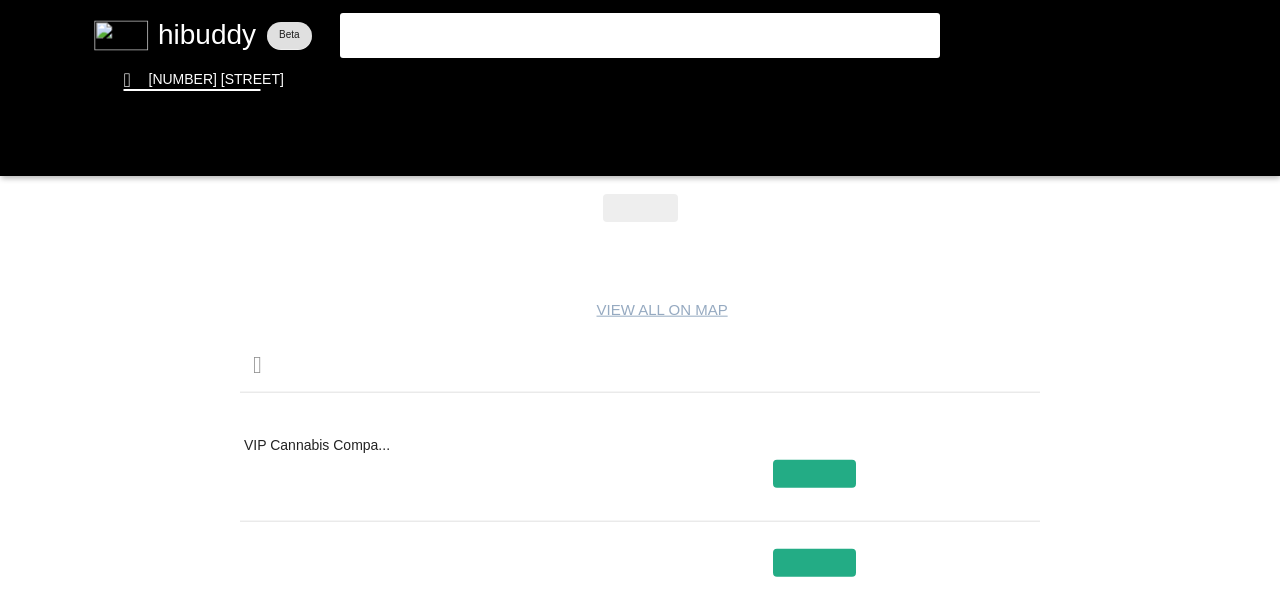 click at bounding box center [640, 299] 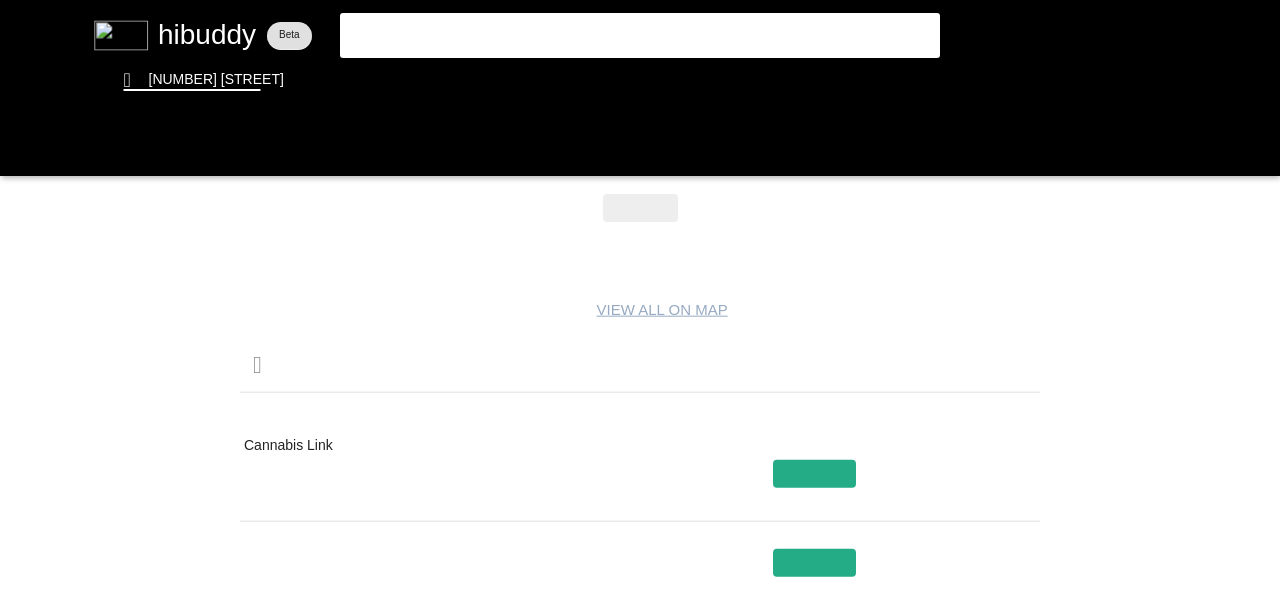 click at bounding box center (640, 299) 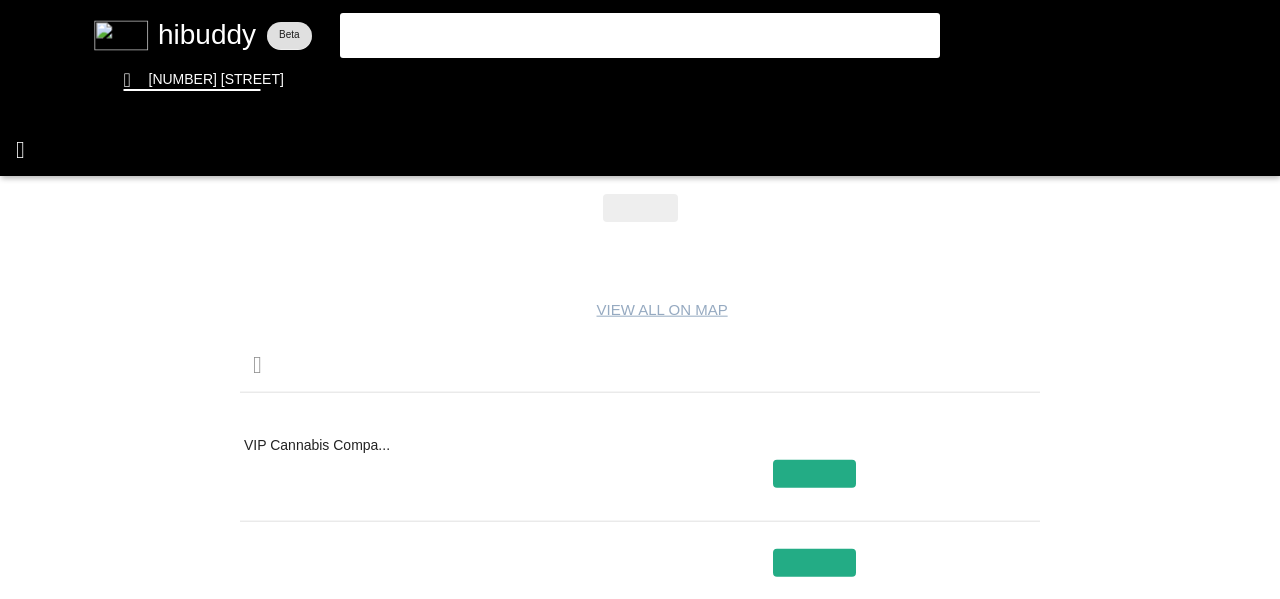 click at bounding box center [640, 299] 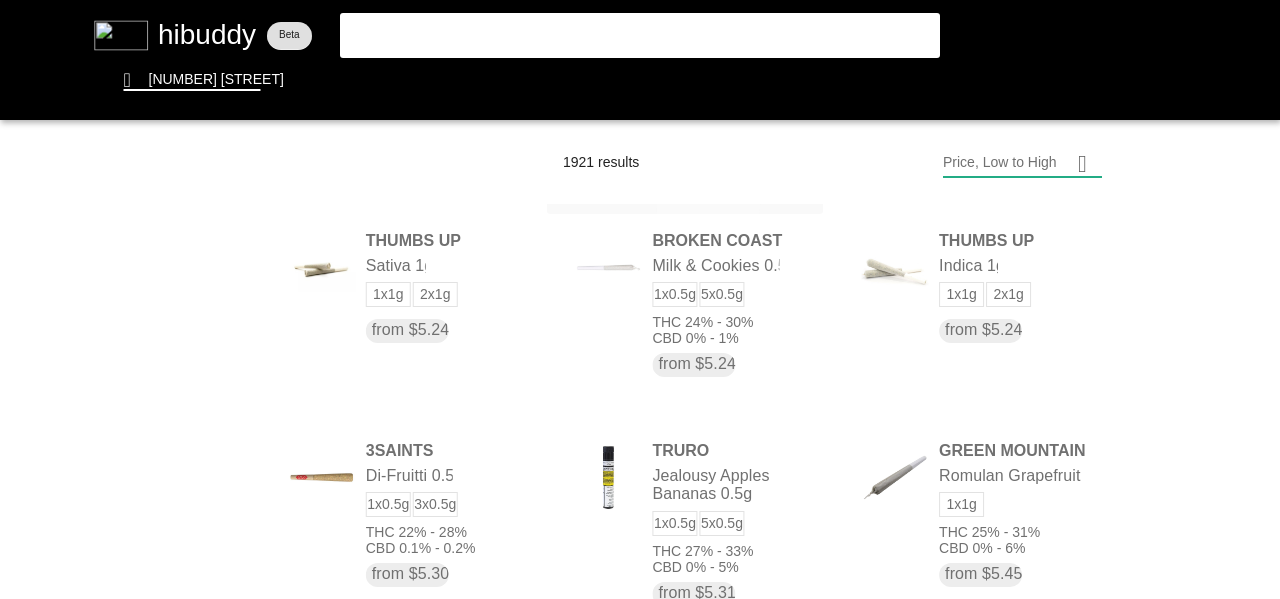 click at bounding box center [640, 299] 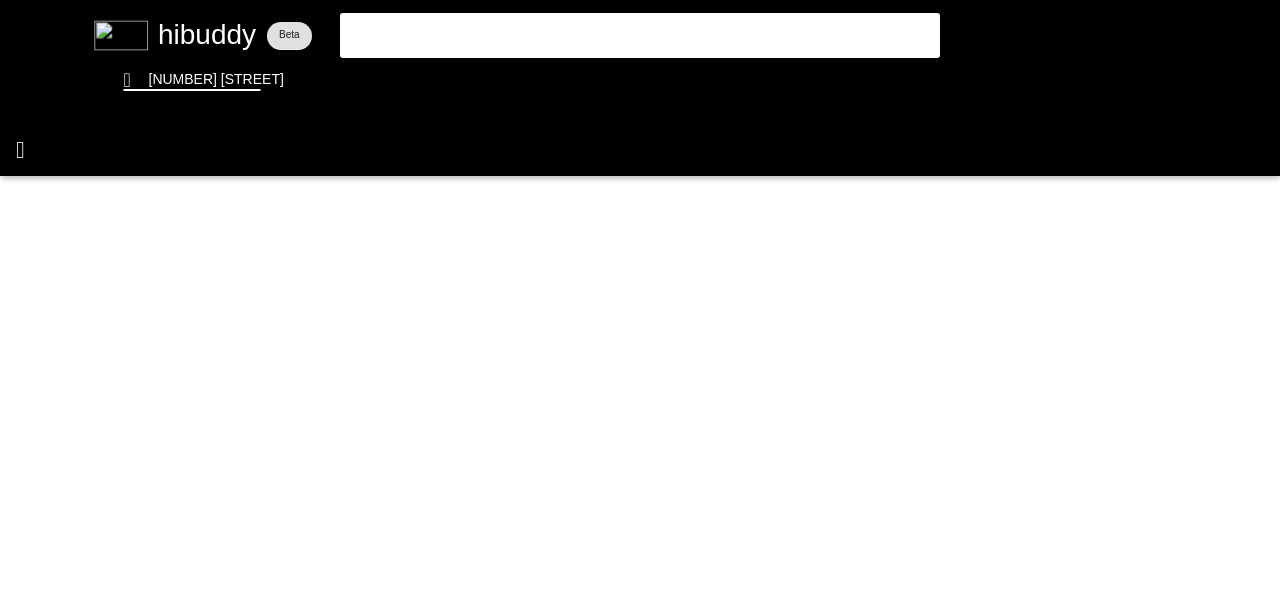 click at bounding box center [640, 299] 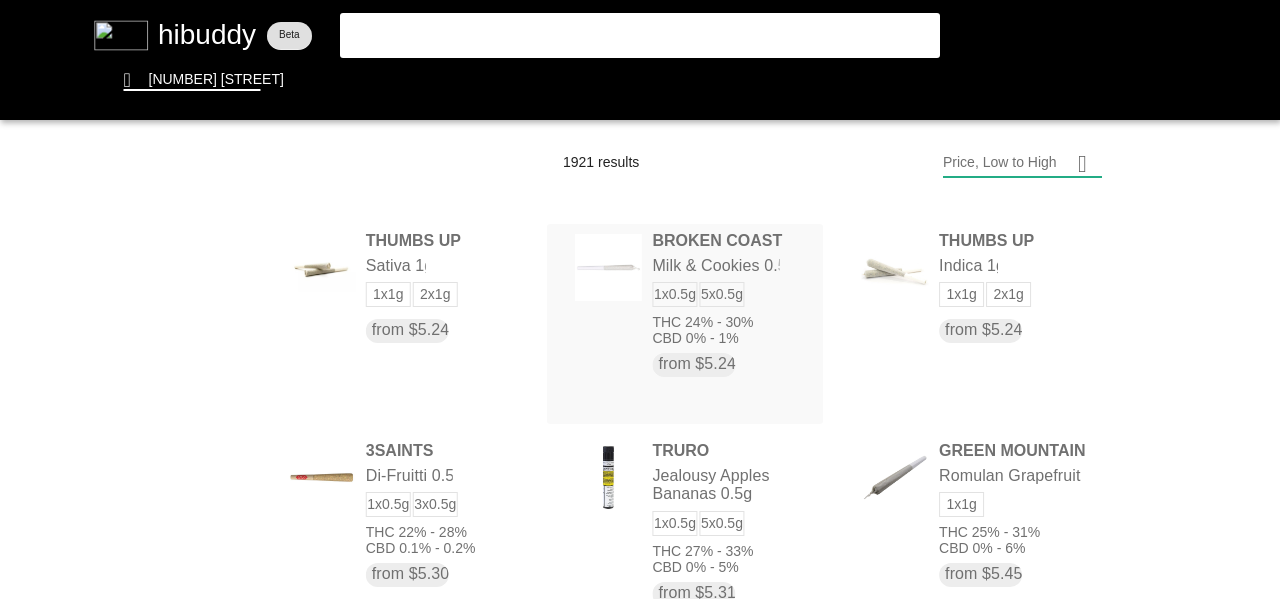 click at bounding box center (640, 299) 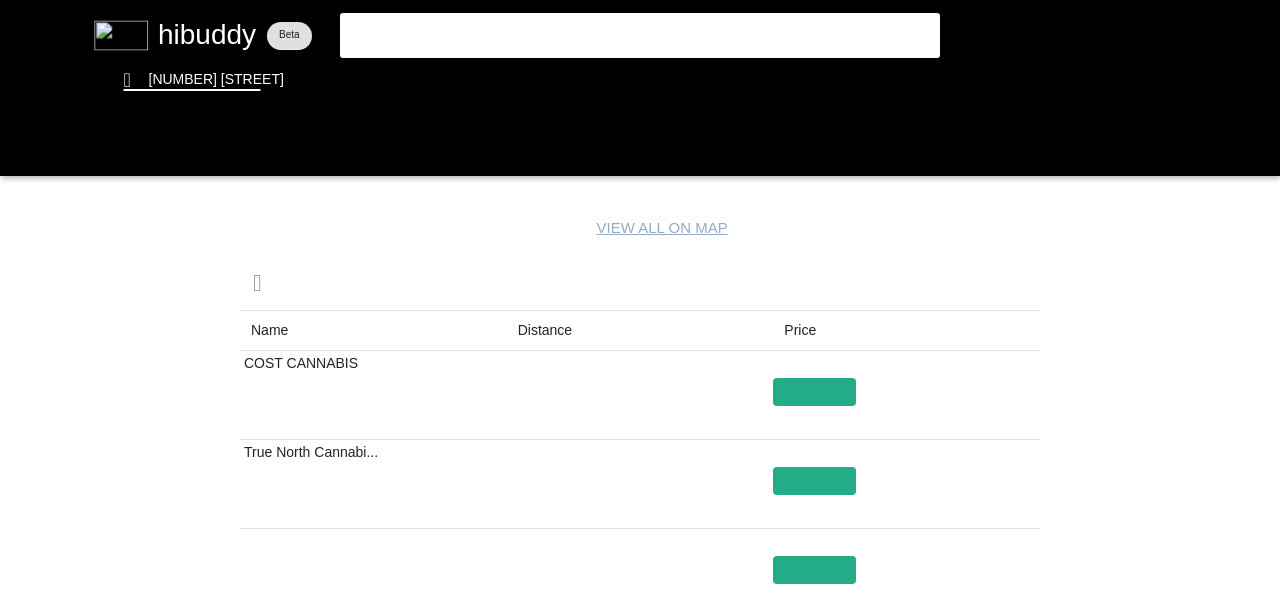 click at bounding box center (640, 299) 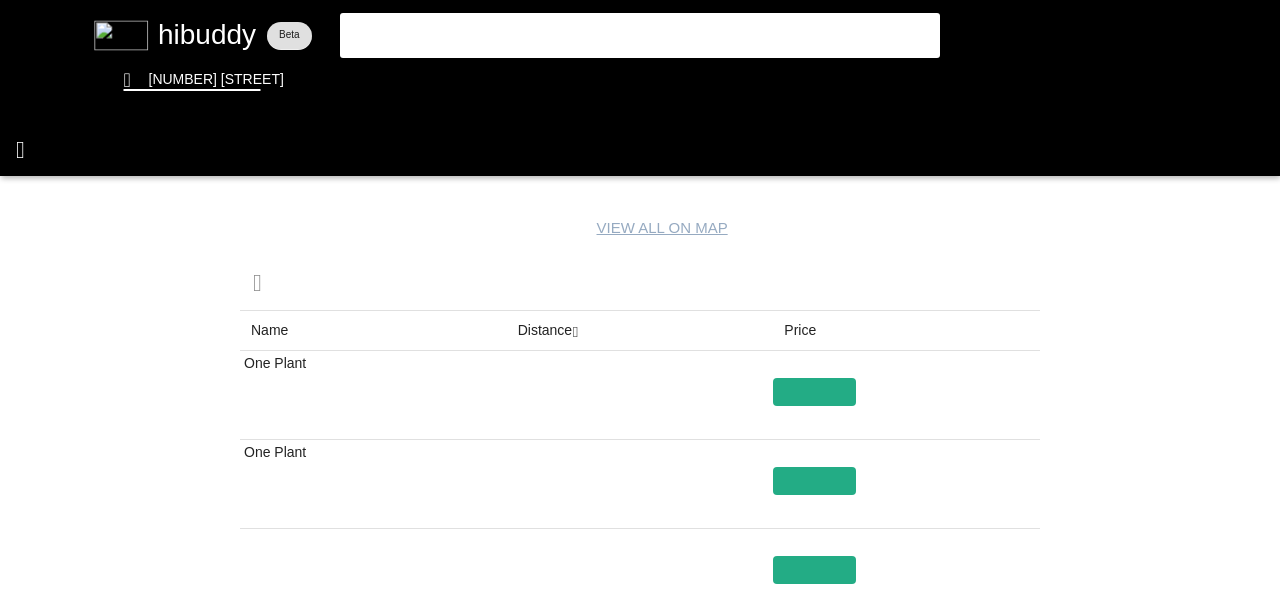 click at bounding box center [640, 299] 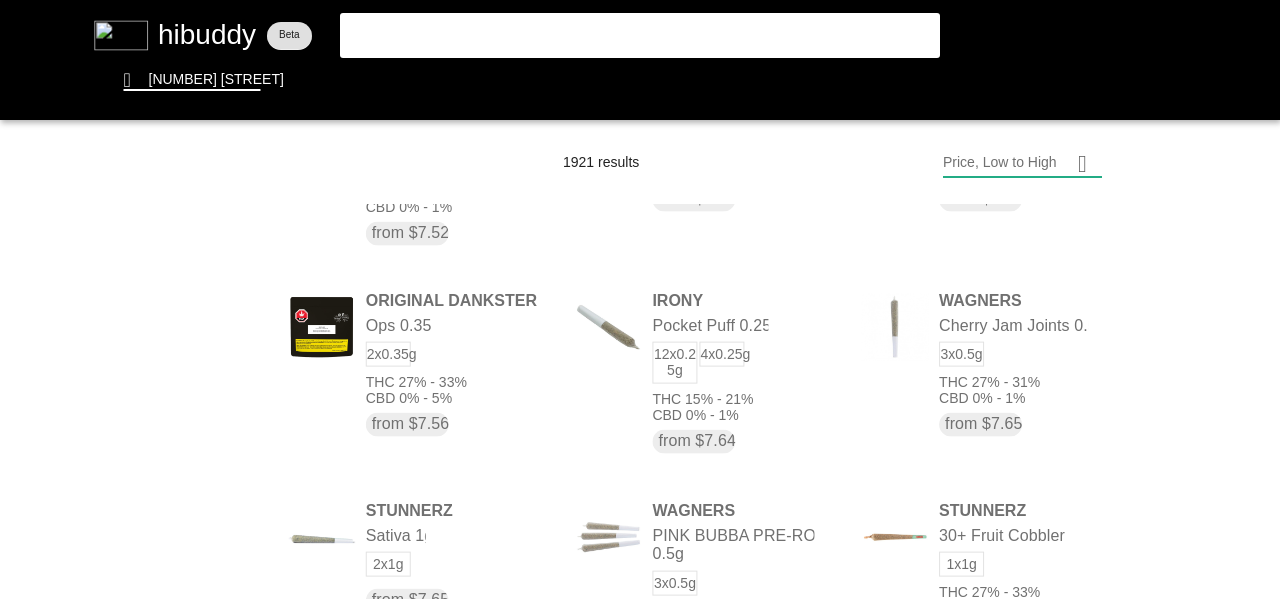 drag, startPoint x: 1107, startPoint y: 349, endPoint x: 1116, endPoint y: 581, distance: 232.1745 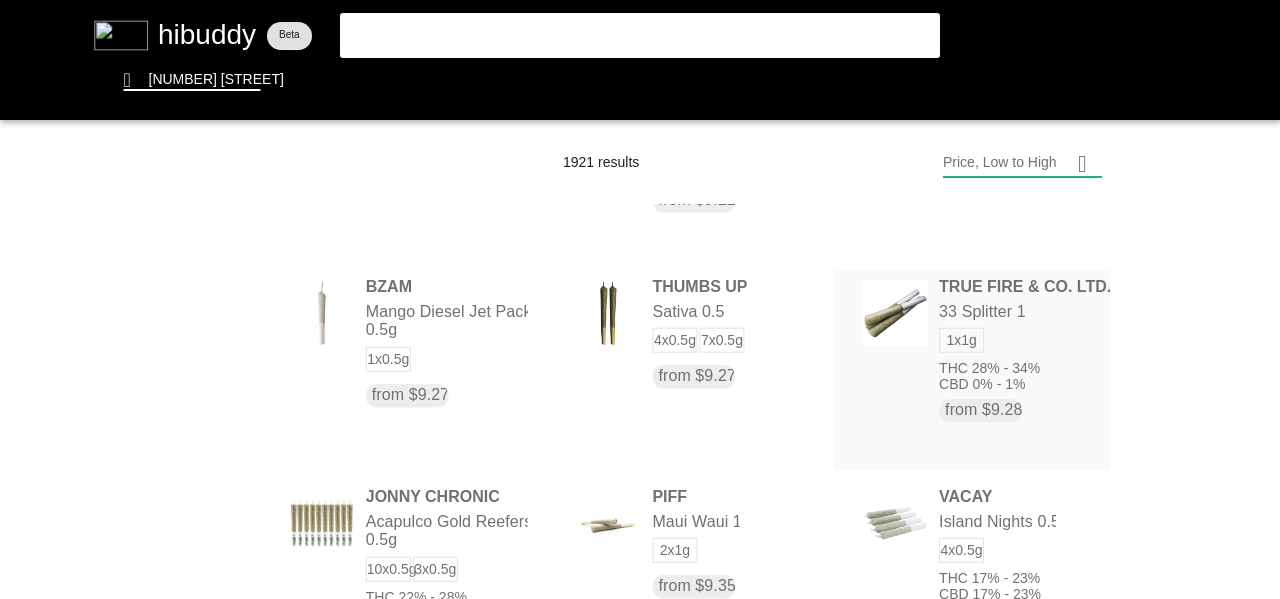 click at bounding box center (640, 299) 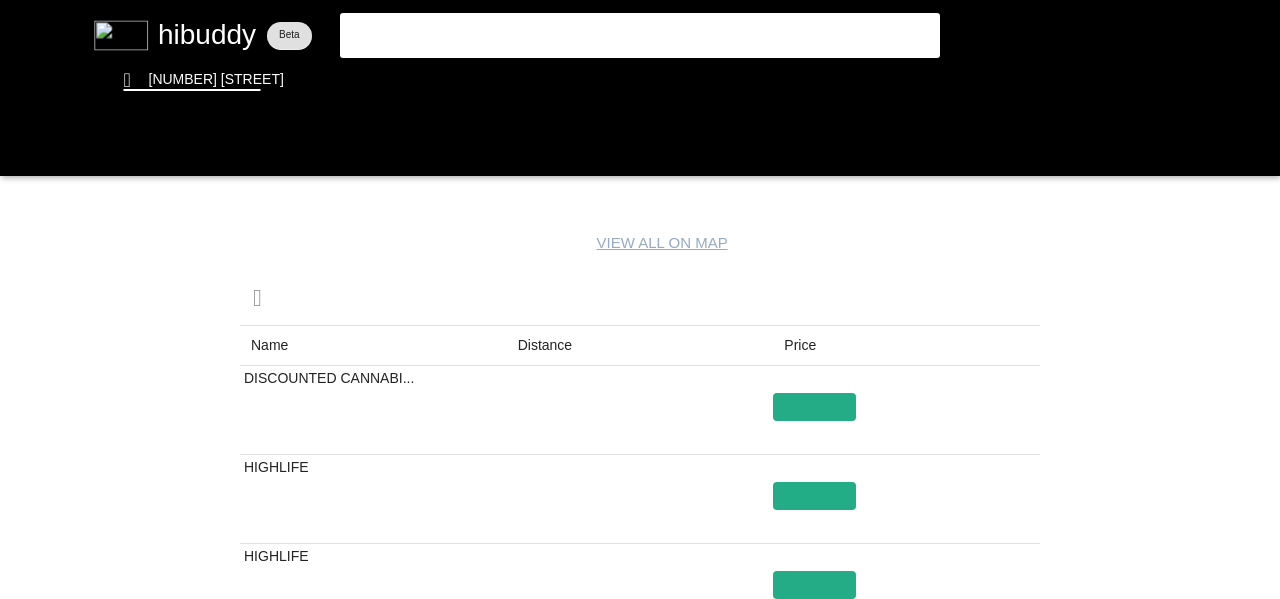 click at bounding box center (640, 299) 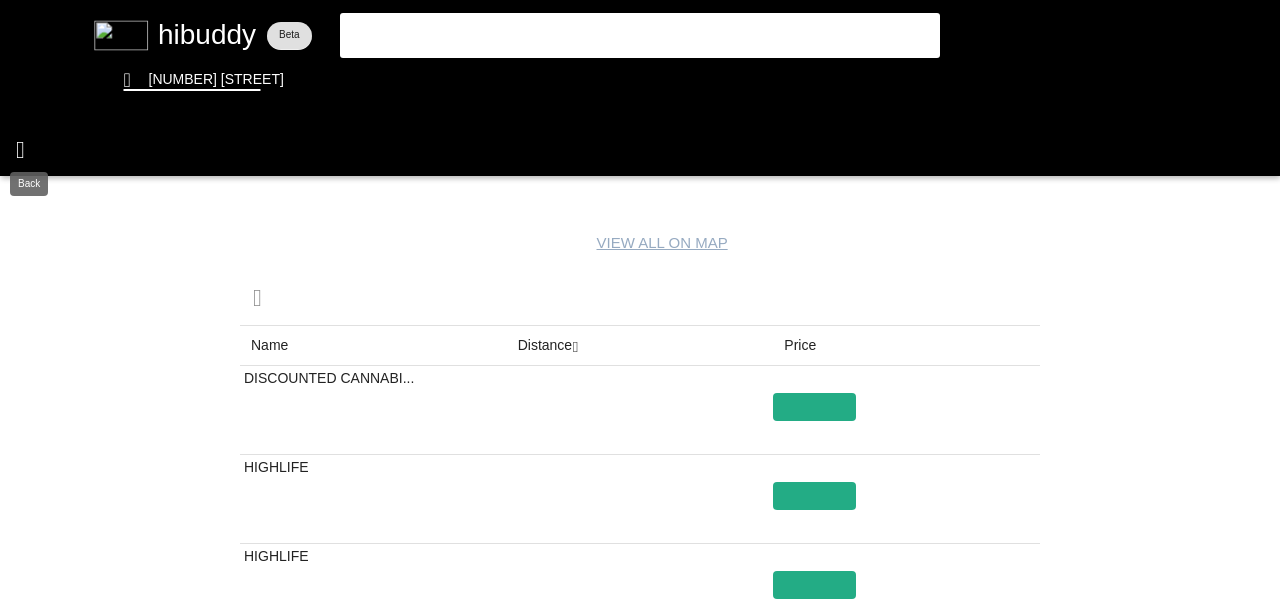 click at bounding box center (640, 299) 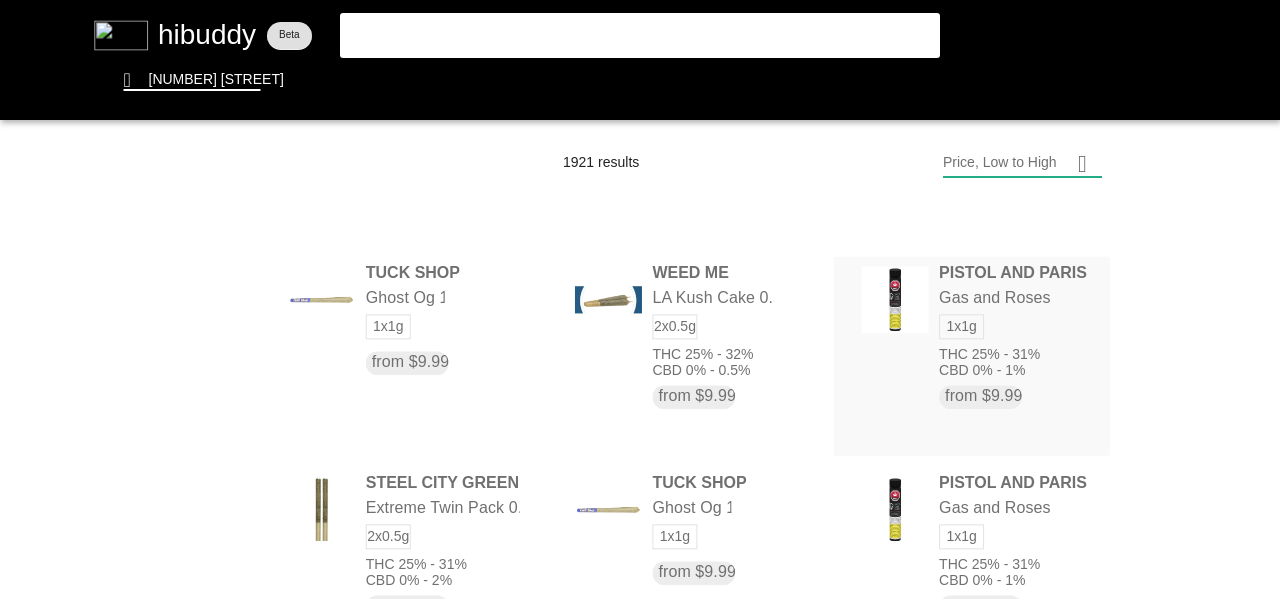 click at bounding box center [640, 299] 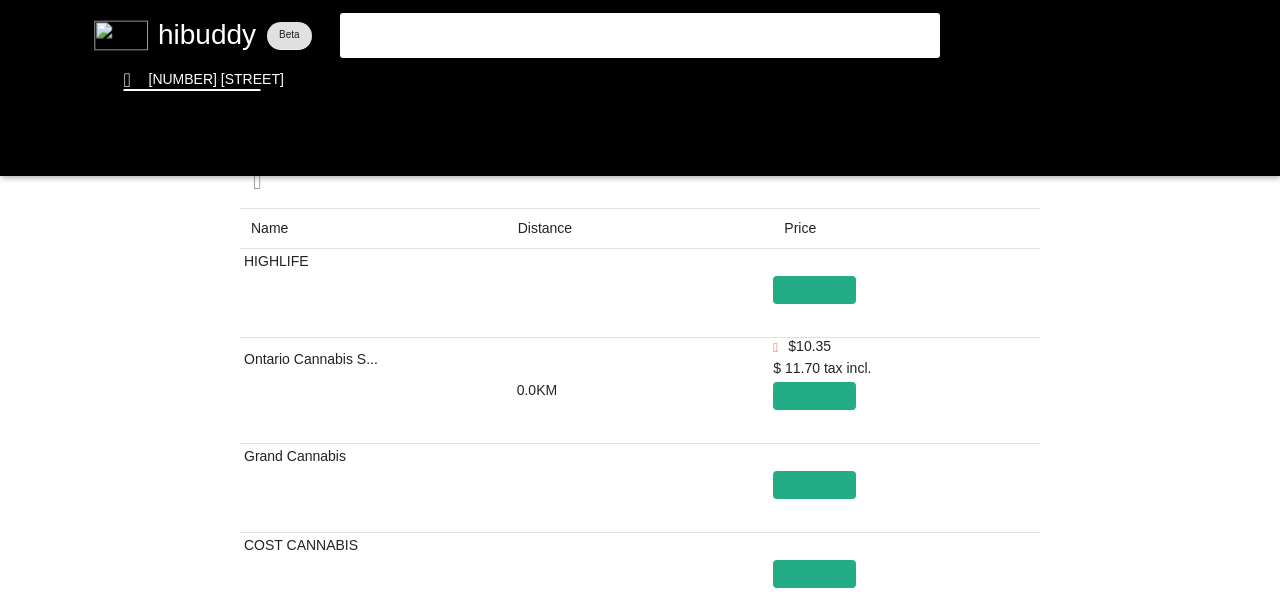 click at bounding box center [640, 299] 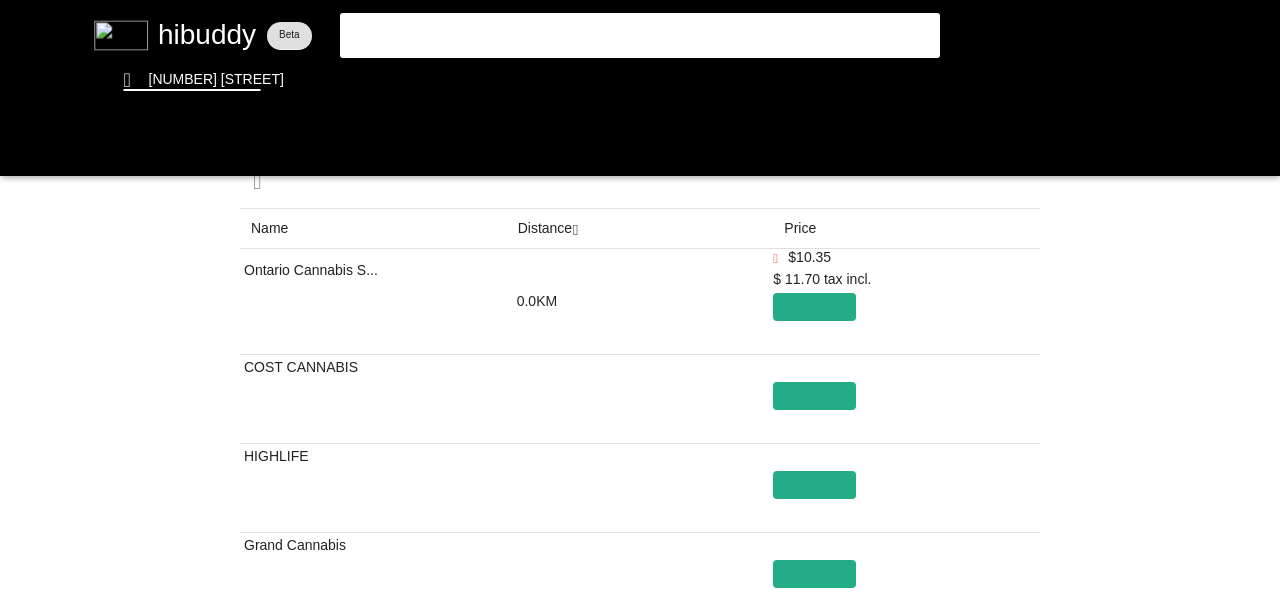 click at bounding box center [640, 299] 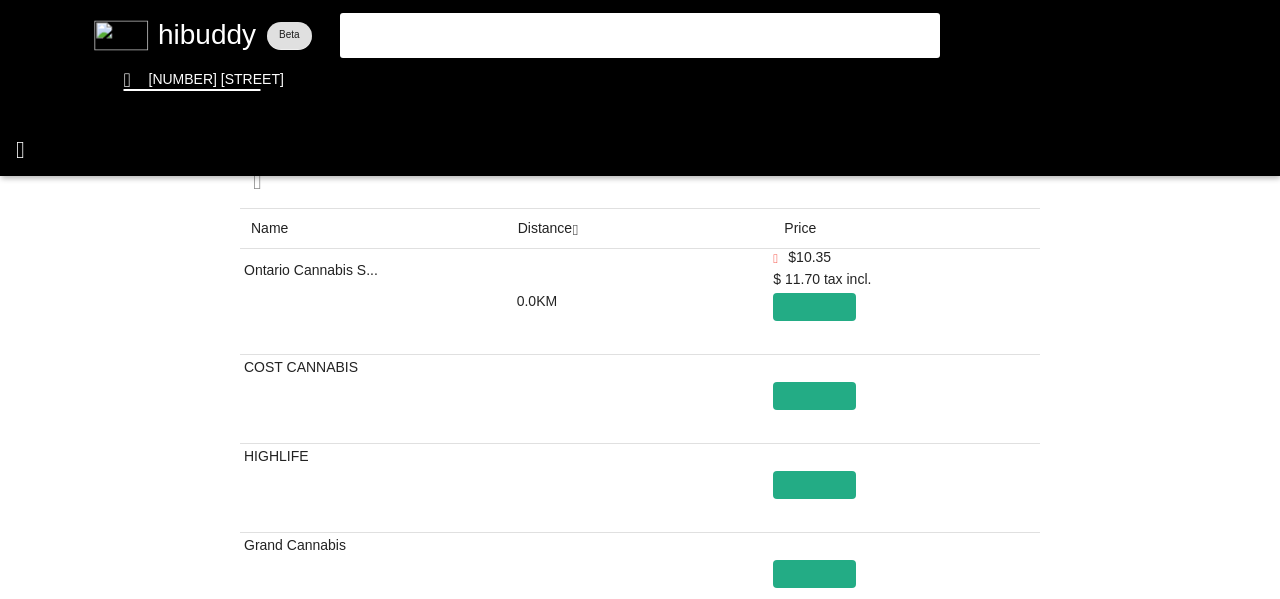 click at bounding box center [640, 299] 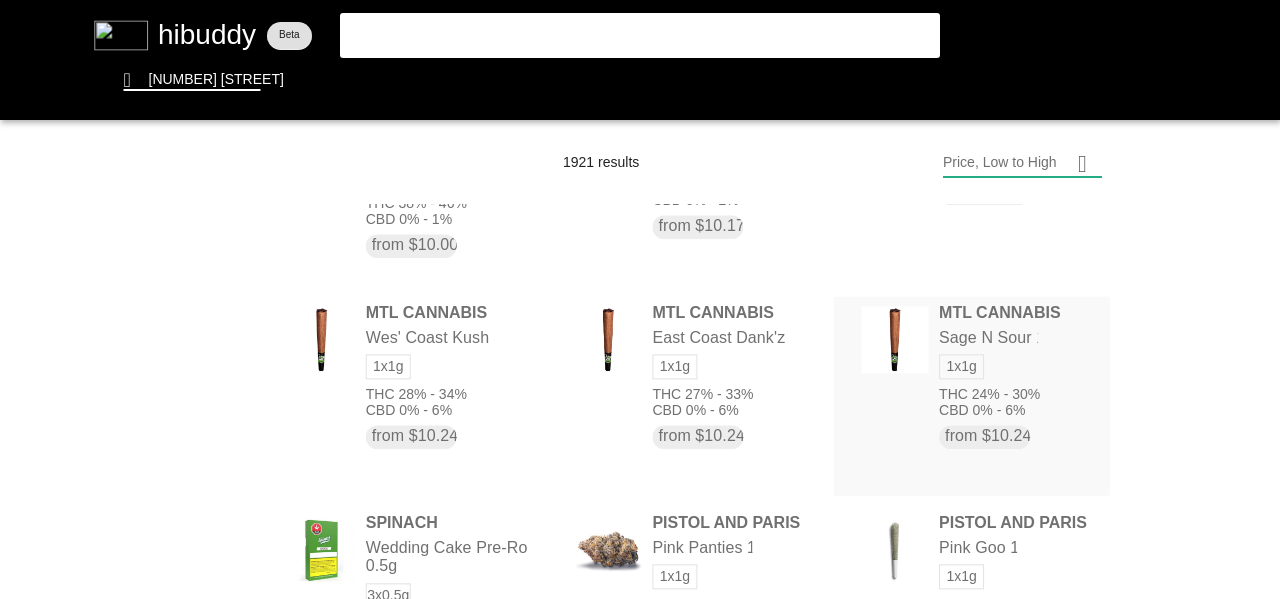 click at bounding box center (640, 299) 